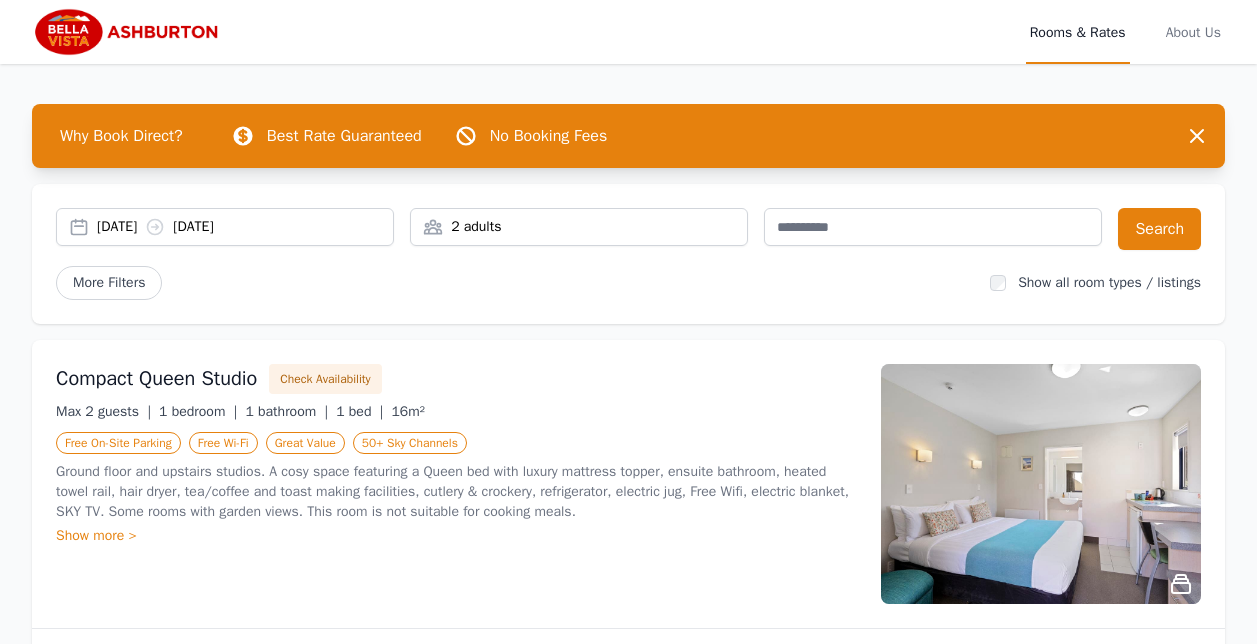 scroll, scrollTop: 0, scrollLeft: 0, axis: both 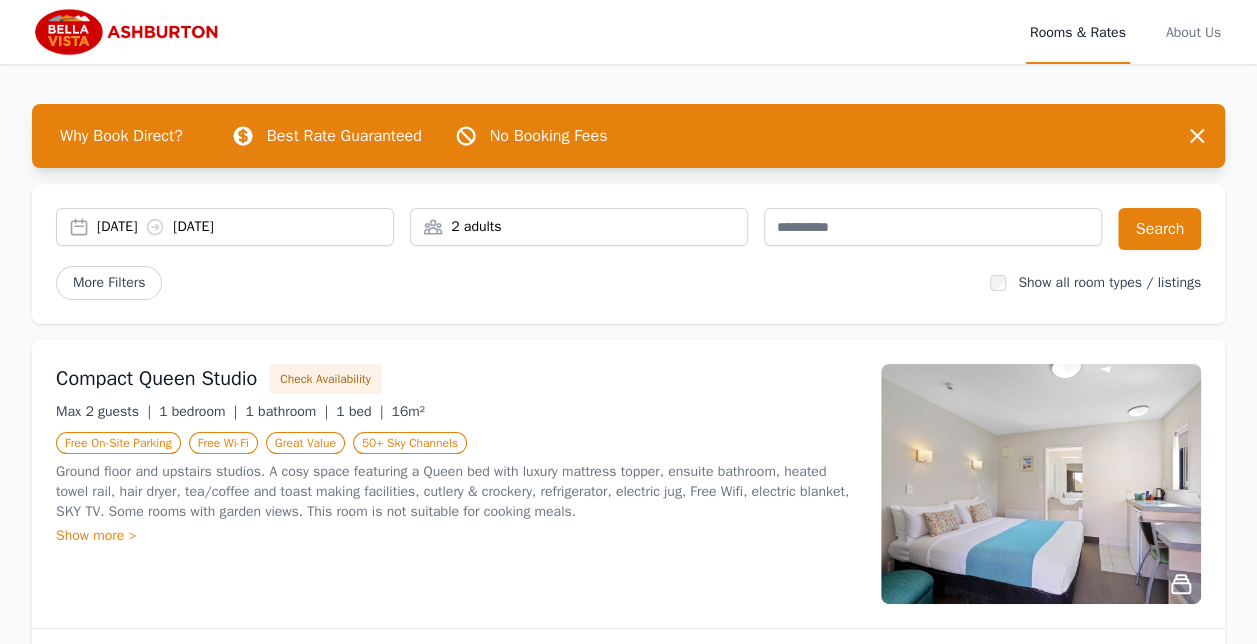 click on "2 adults" at bounding box center [579, 227] 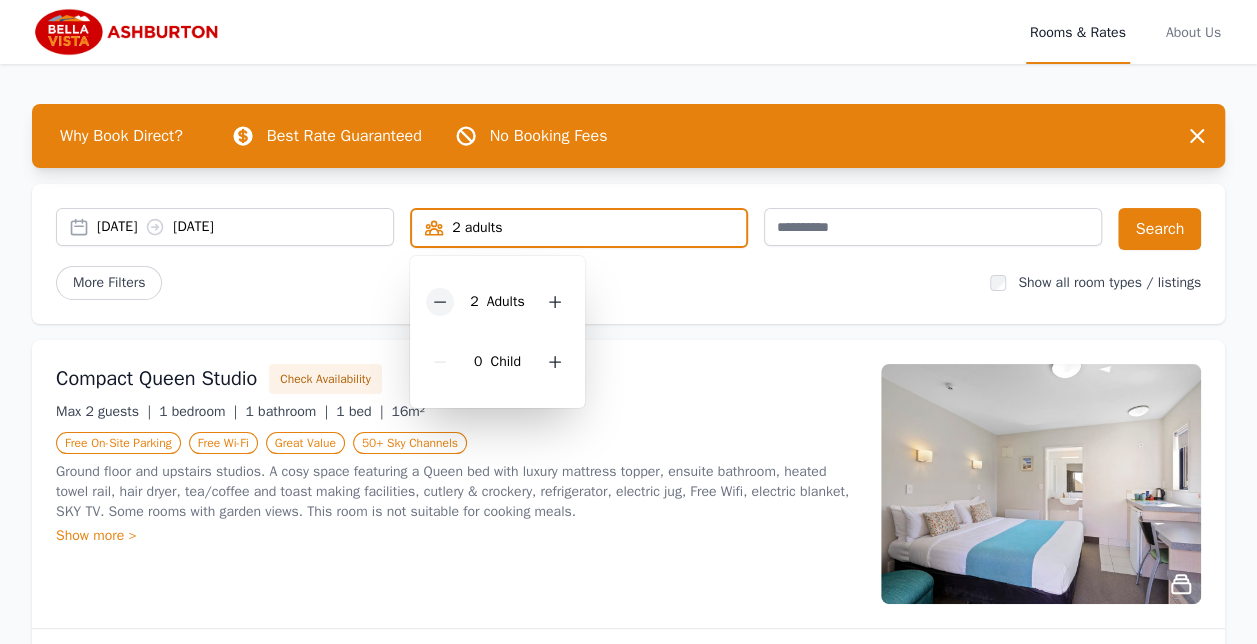 click 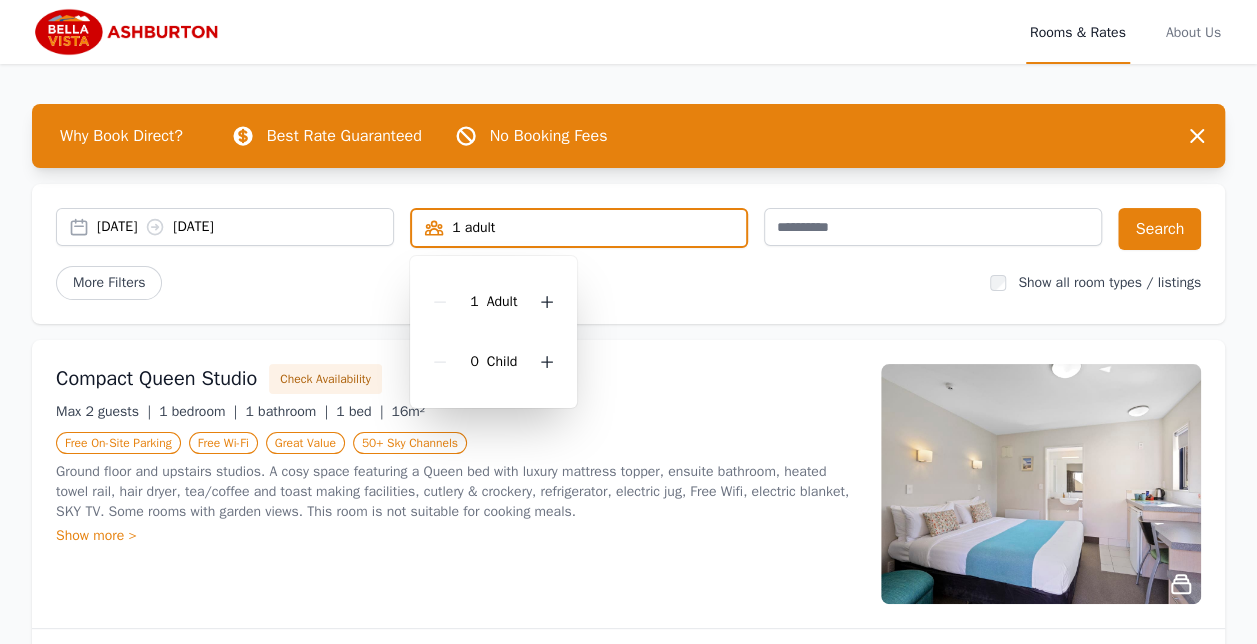 click on "More Filters" at bounding box center [515, 283] 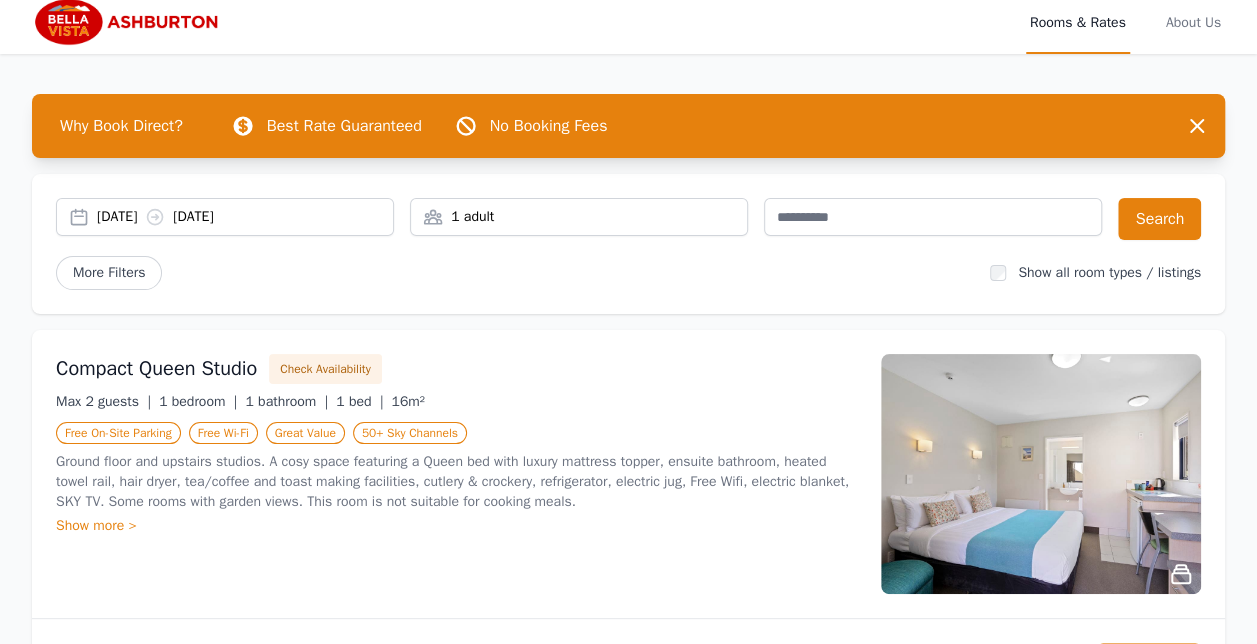 scroll, scrollTop: 0, scrollLeft: 0, axis: both 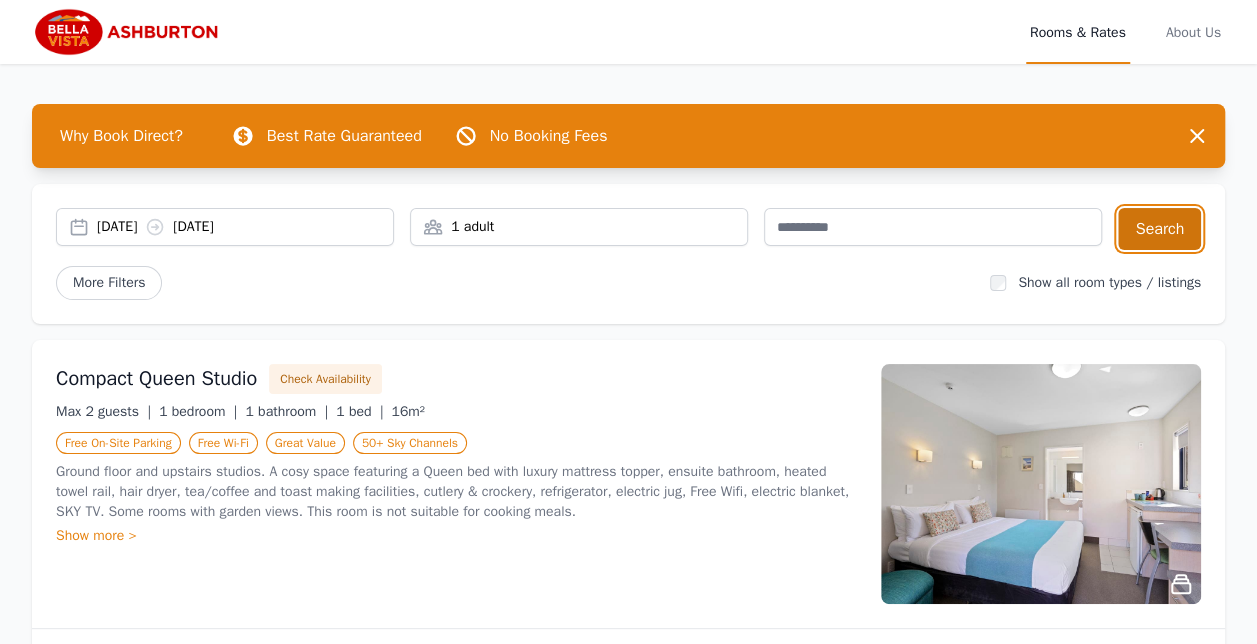 click on "Search" at bounding box center [1159, 229] 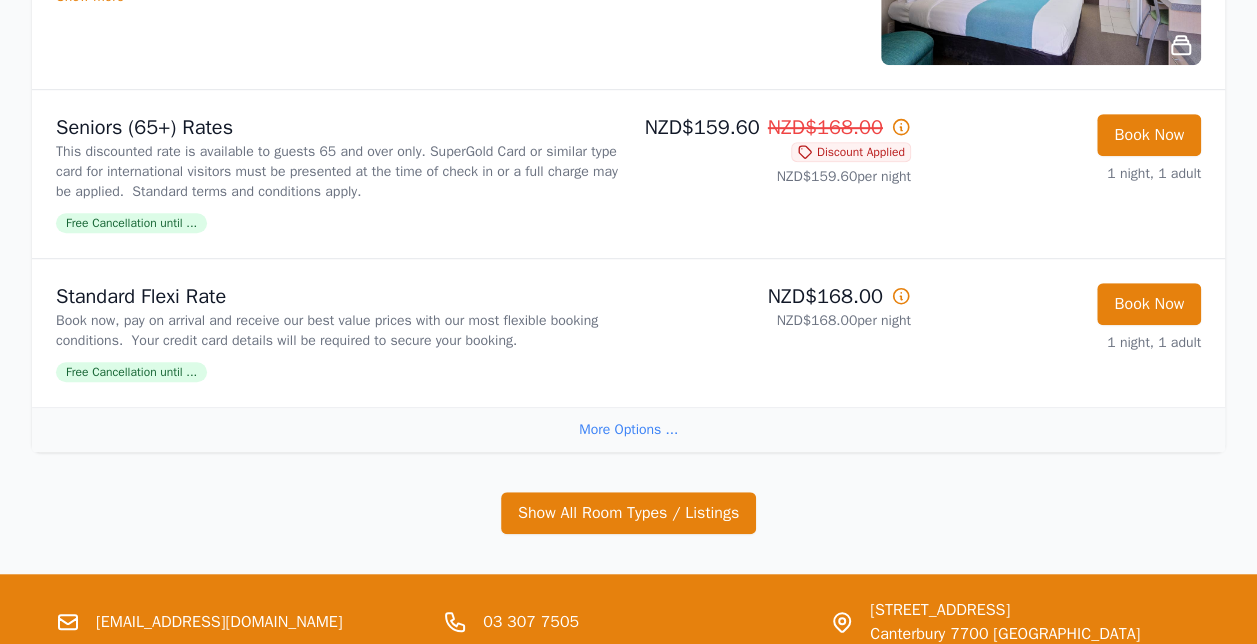 scroll, scrollTop: 542, scrollLeft: 0, axis: vertical 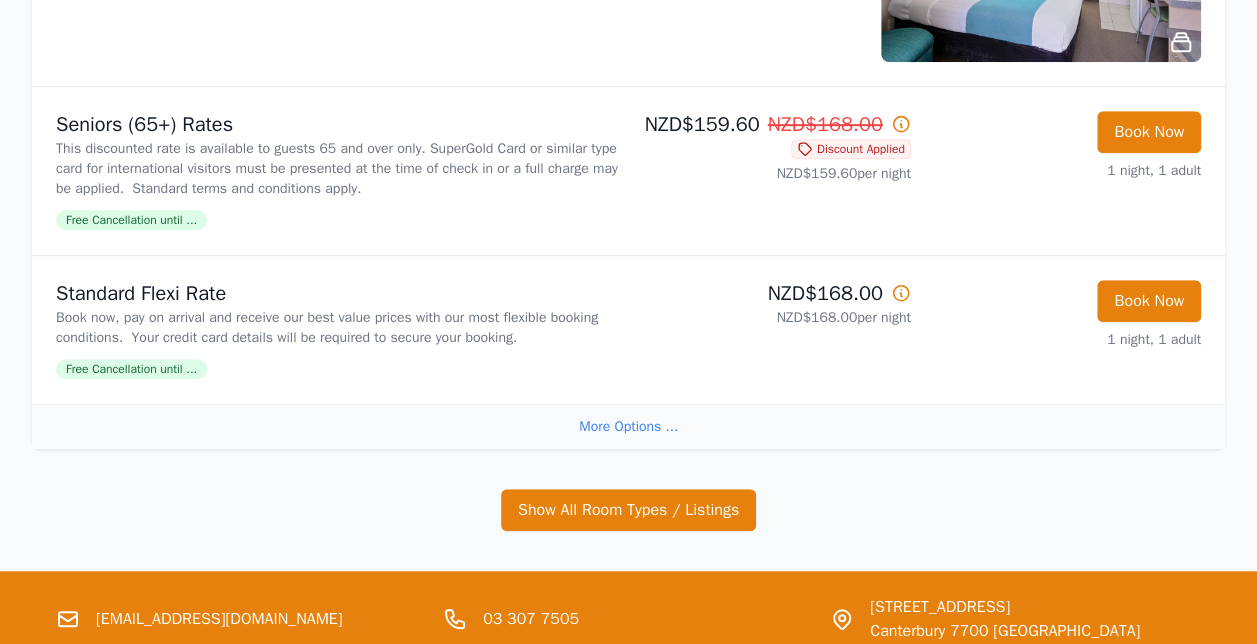 click on "More Options ..." at bounding box center (628, 426) 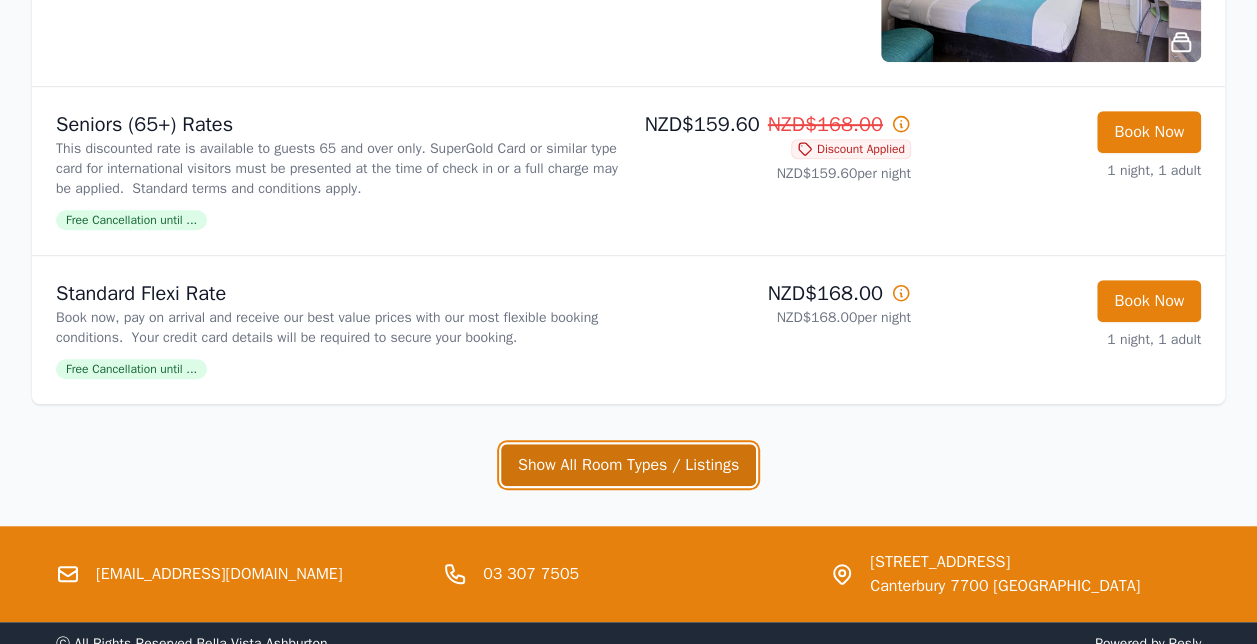 click on "Show All Room Types / Listings" at bounding box center [628, 465] 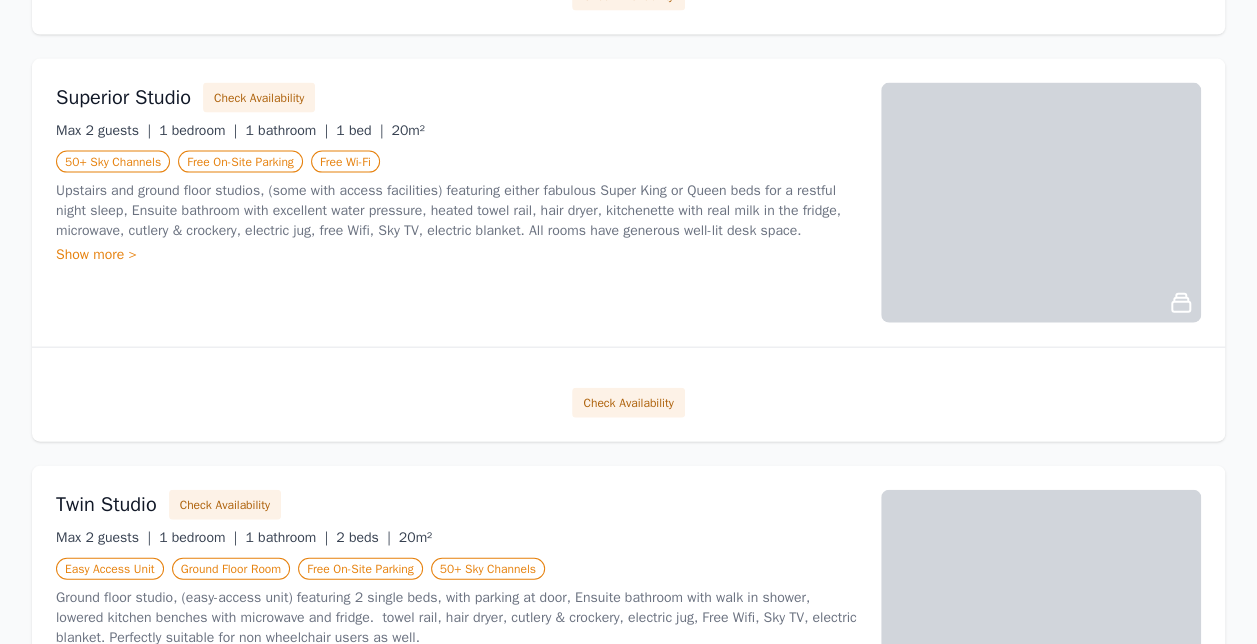 scroll, scrollTop: 2143, scrollLeft: 0, axis: vertical 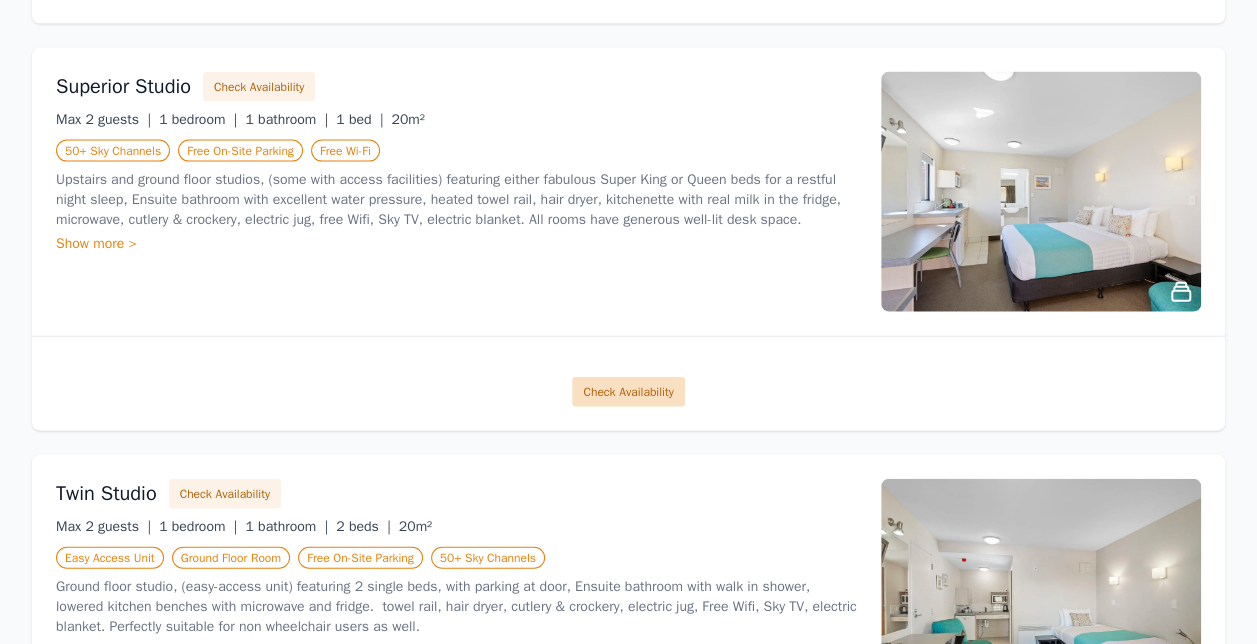 click on "Check Availability" at bounding box center (628, 392) 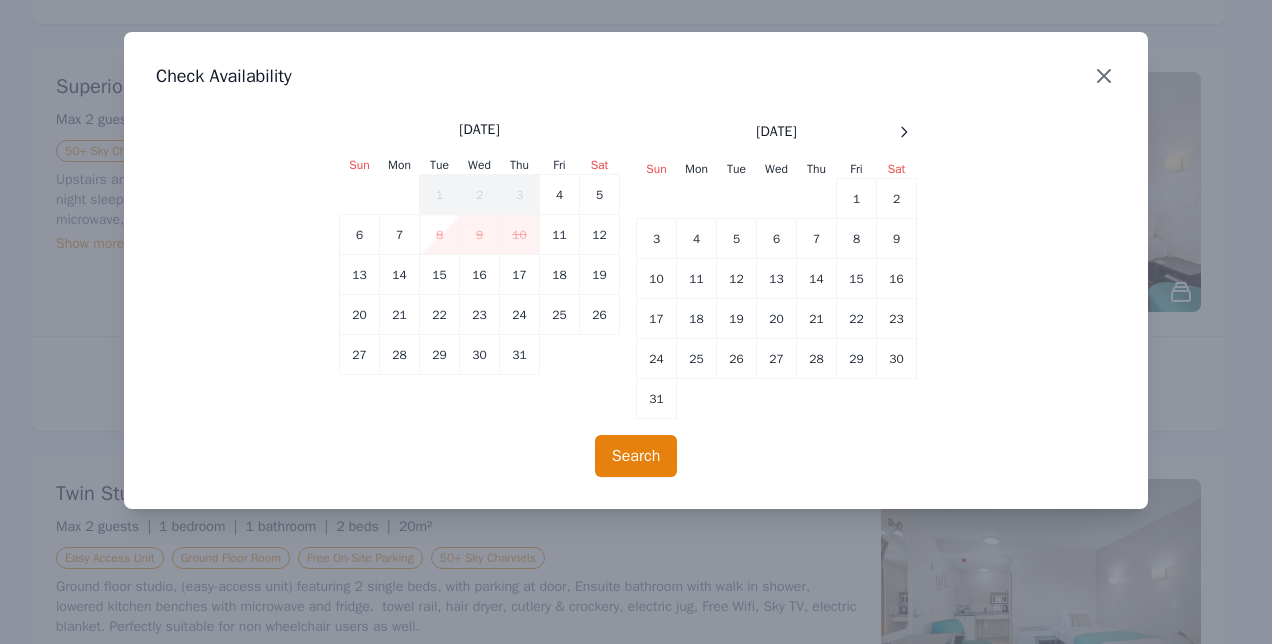 click 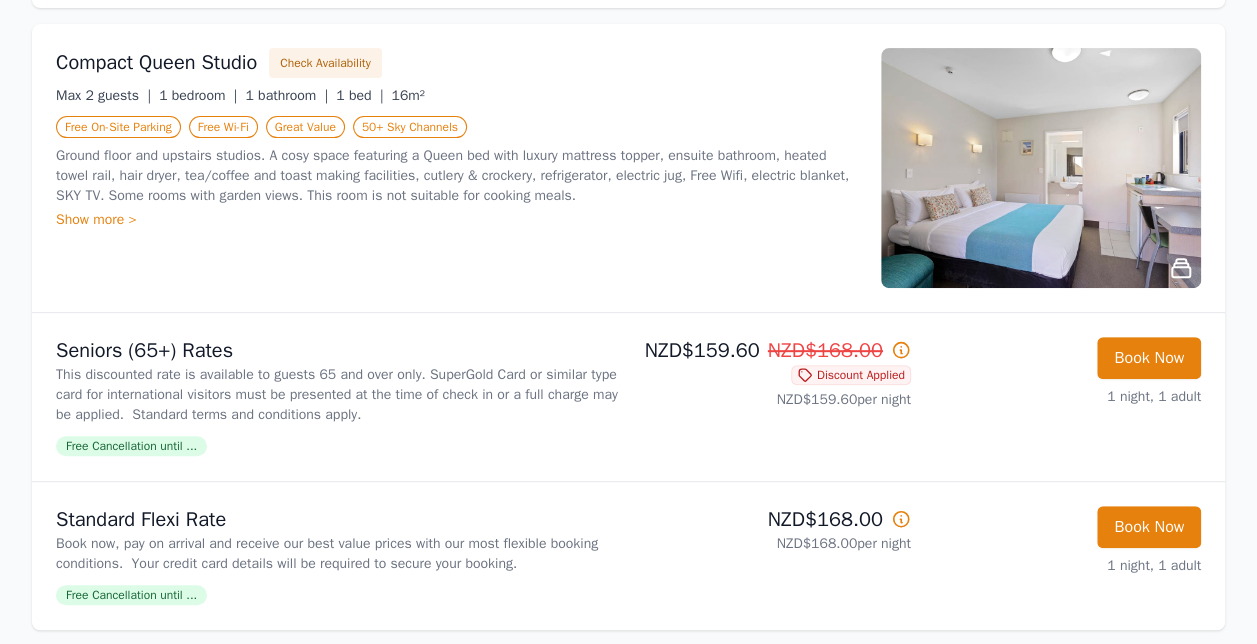 scroll, scrollTop: 374, scrollLeft: 0, axis: vertical 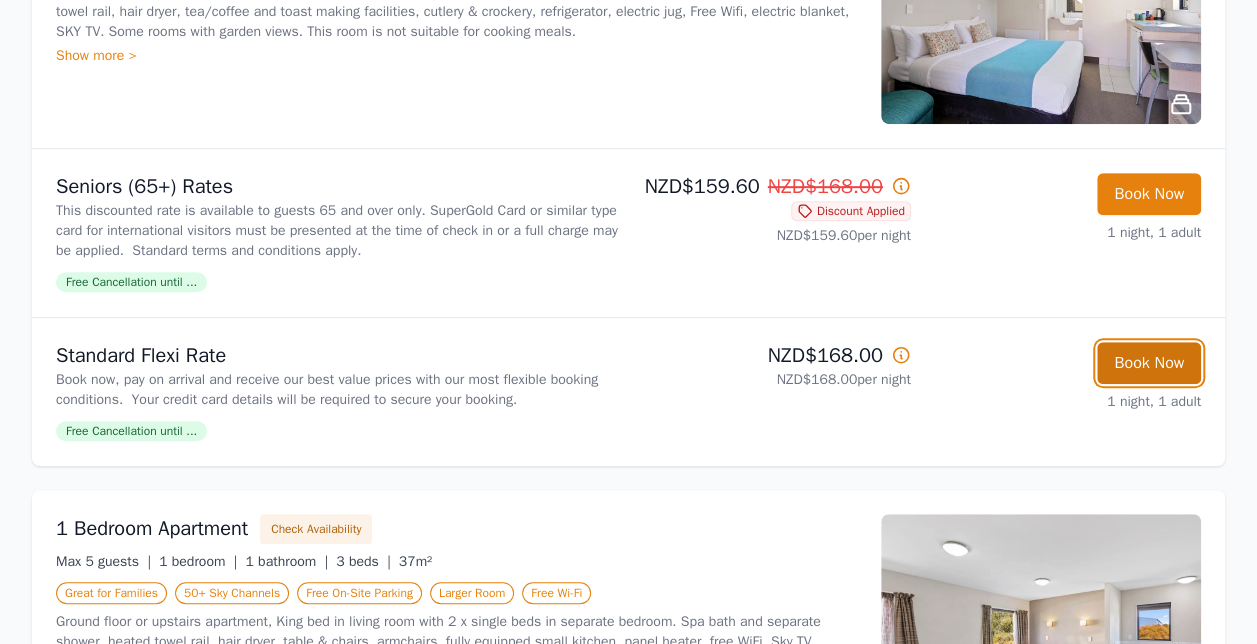 click on "Book Now" at bounding box center (1149, 363) 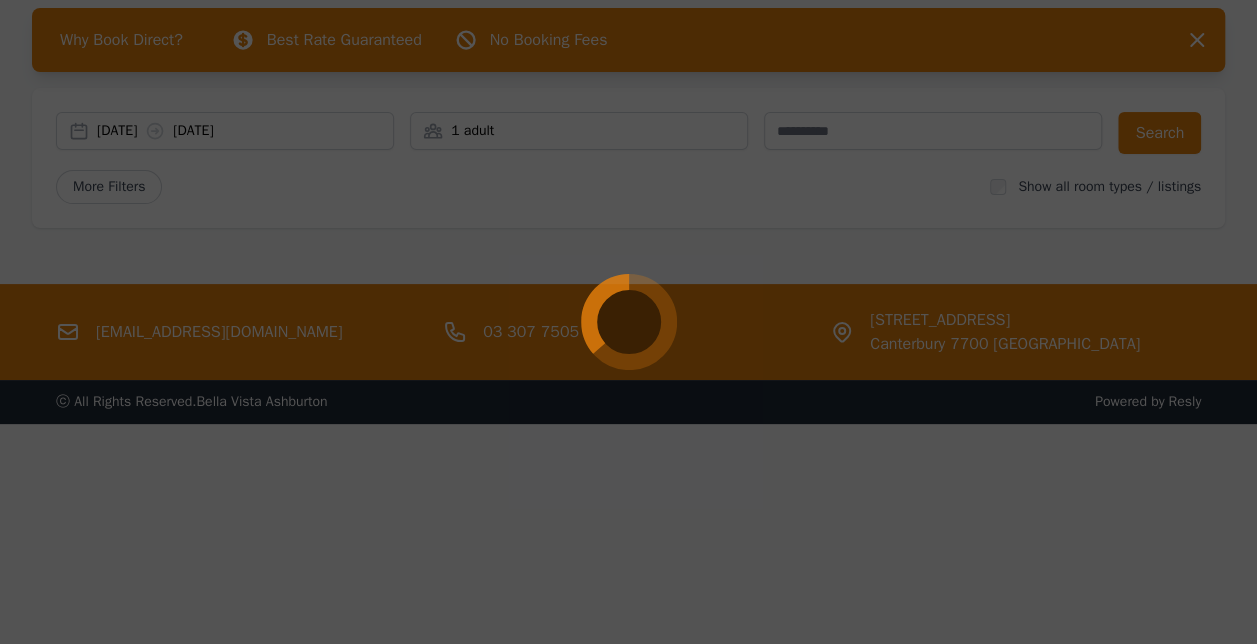 scroll, scrollTop: 96, scrollLeft: 0, axis: vertical 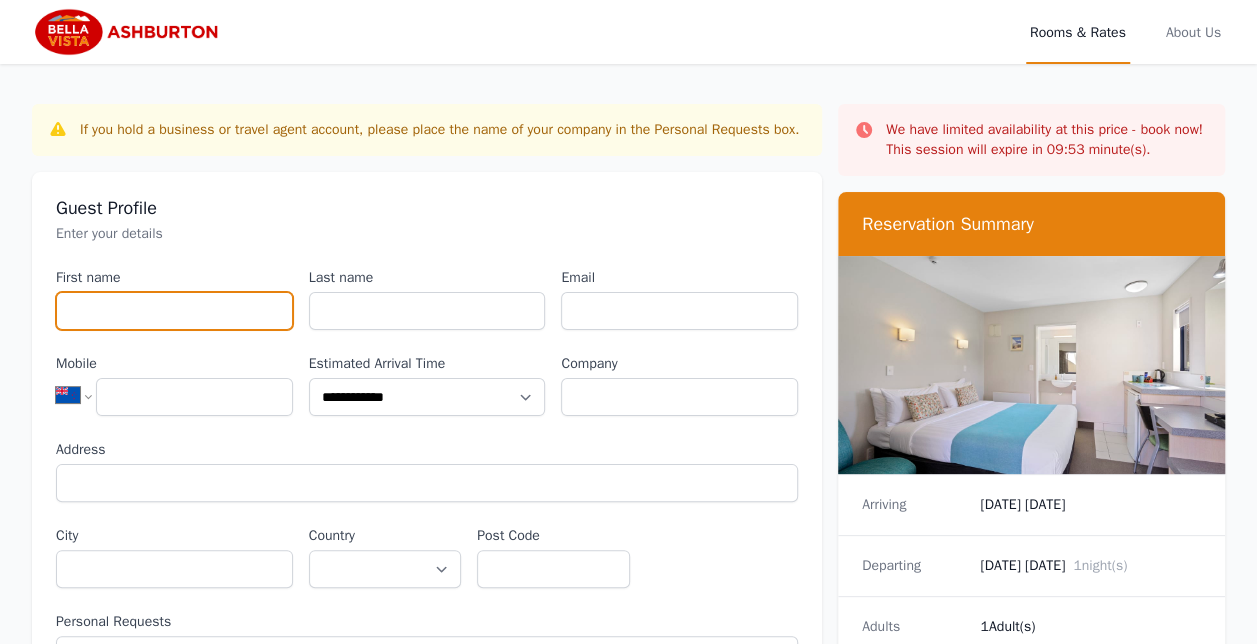 click on "First name" at bounding box center [174, 311] 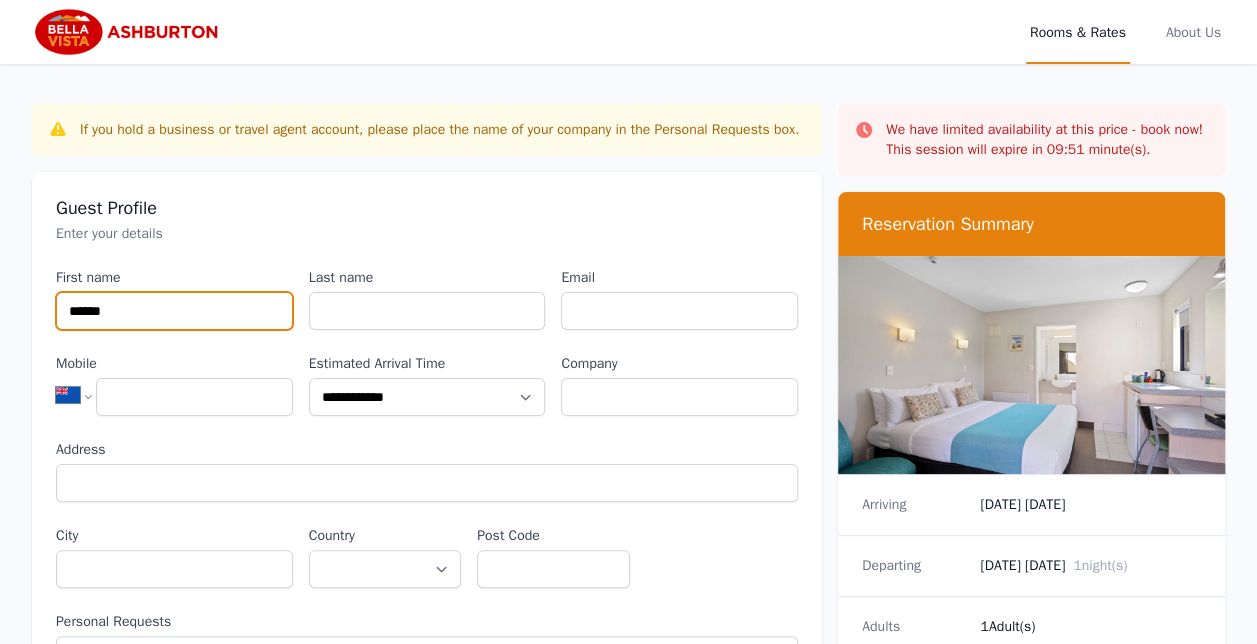 type on "******" 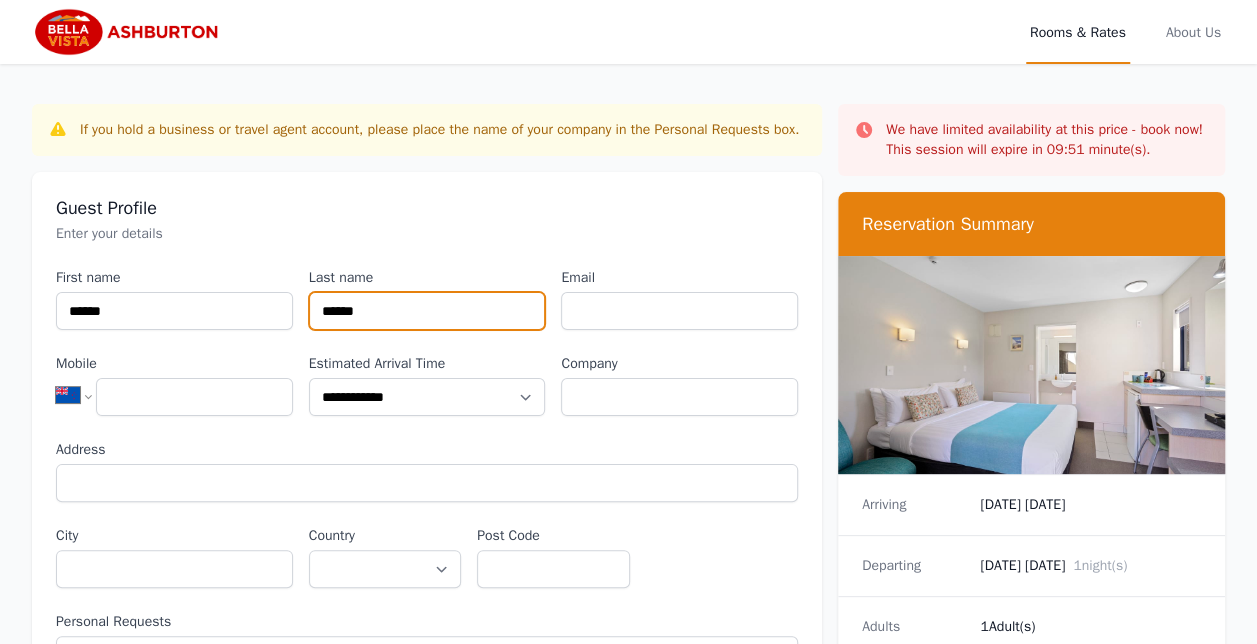 type on "******" 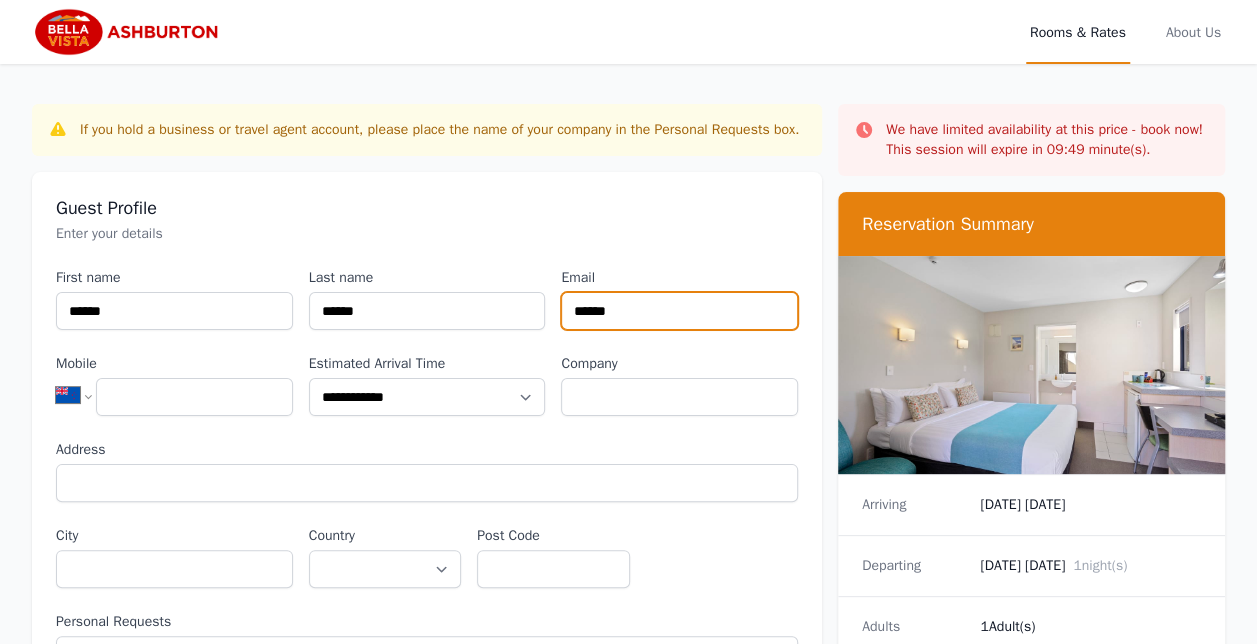 type on "**********" 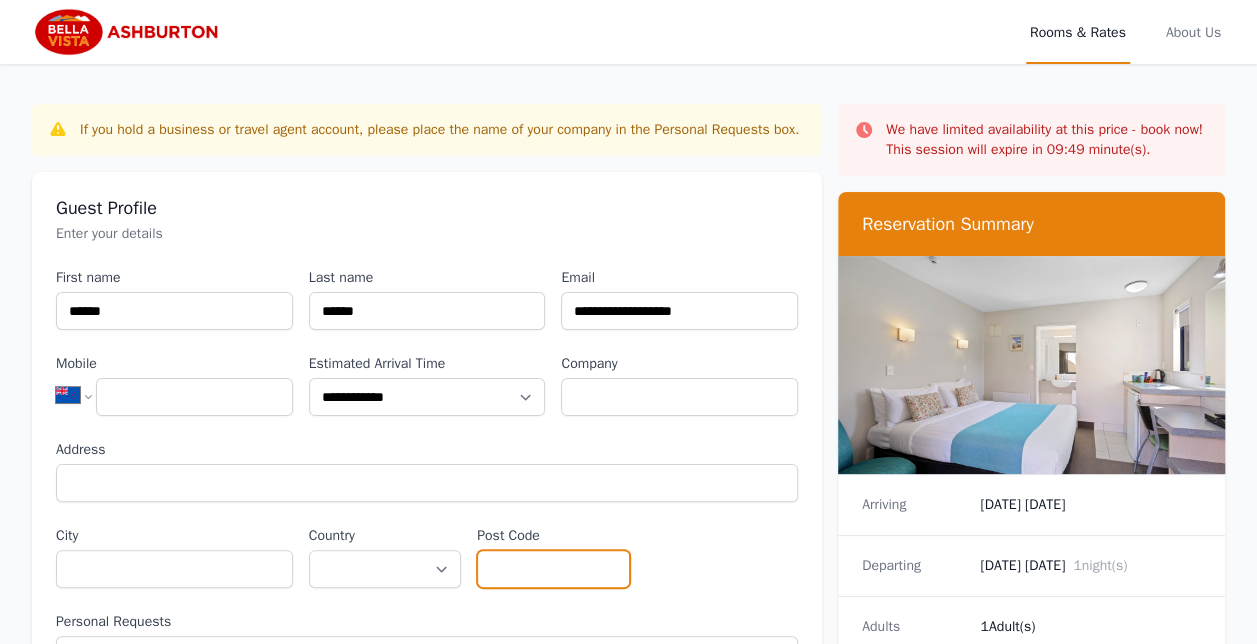 type on "***" 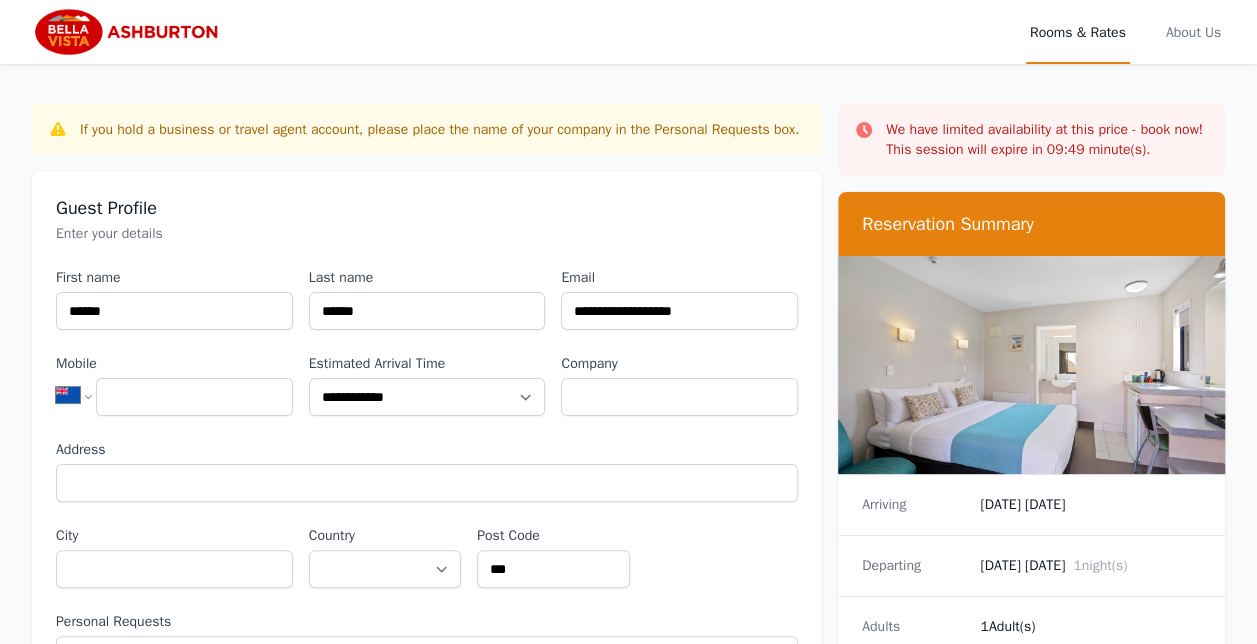 type on "**********" 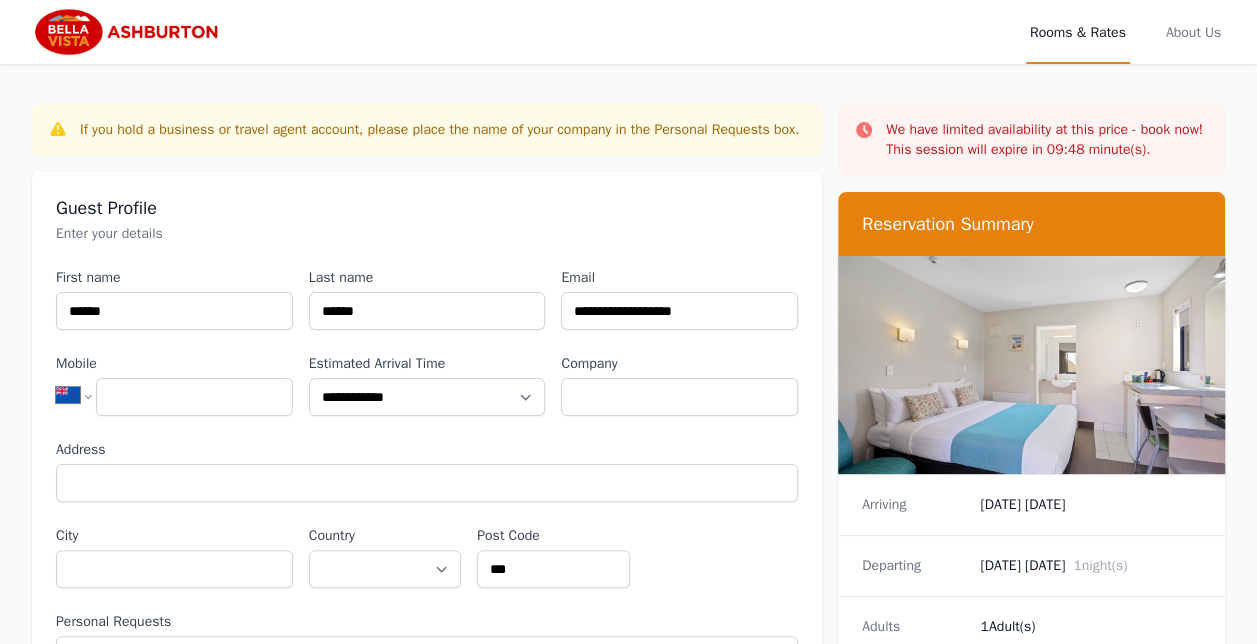 click on "Company" at bounding box center [679, 364] 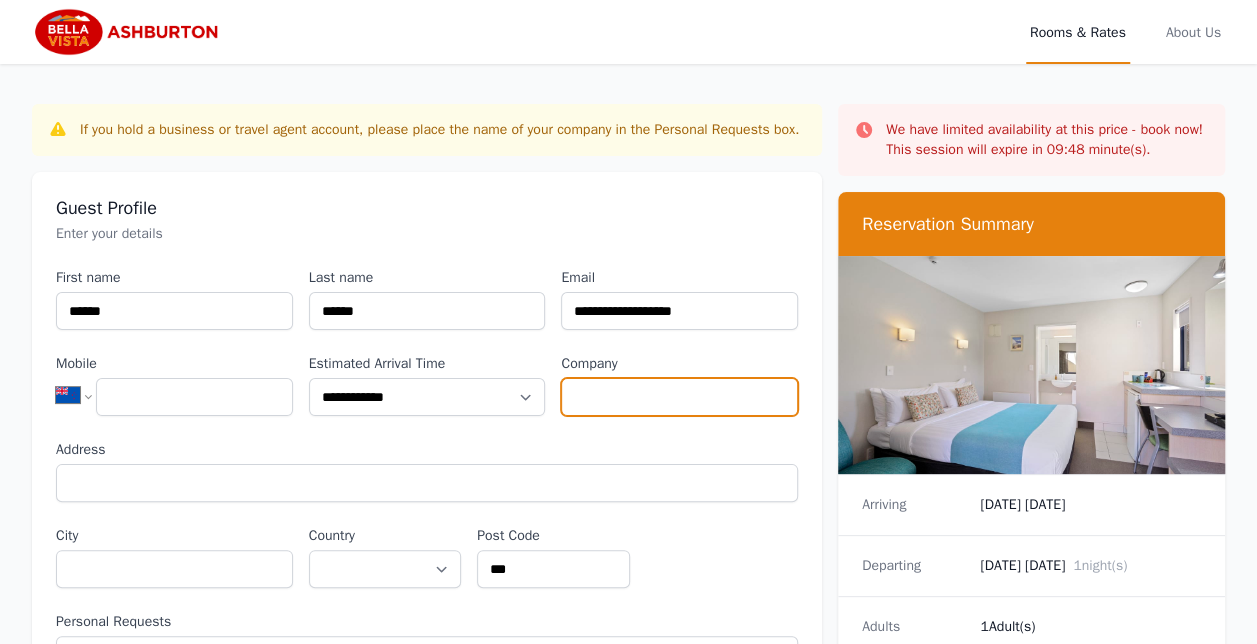 click on "Company" at bounding box center (679, 397) 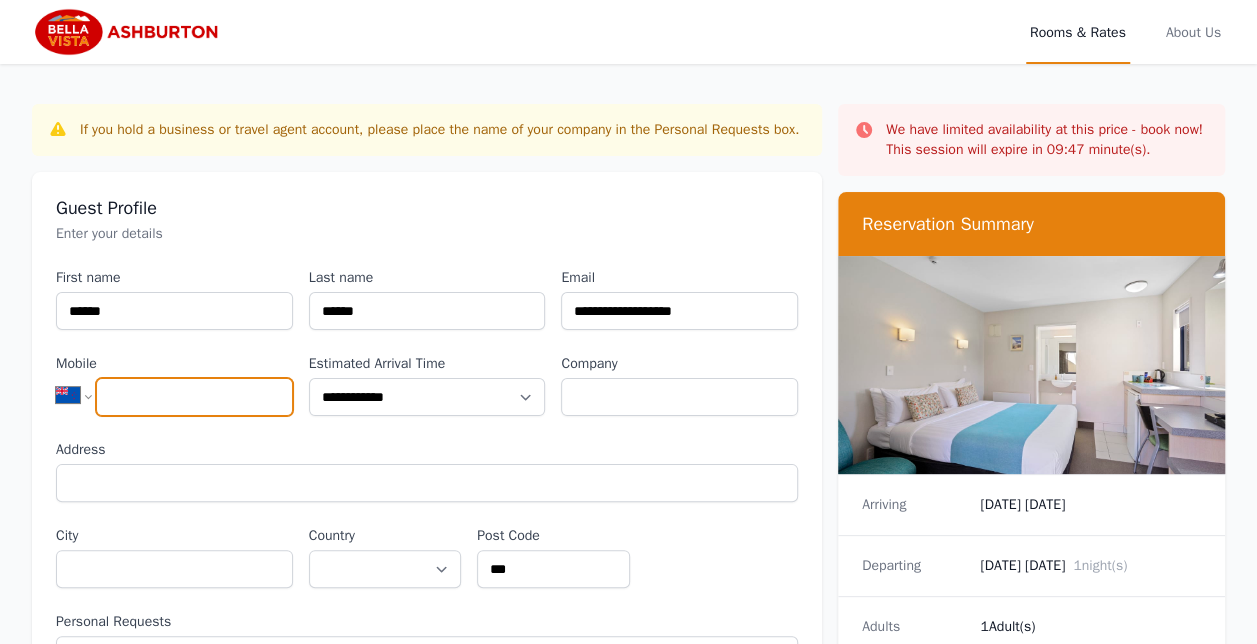 click on "Mobile" at bounding box center [194, 397] 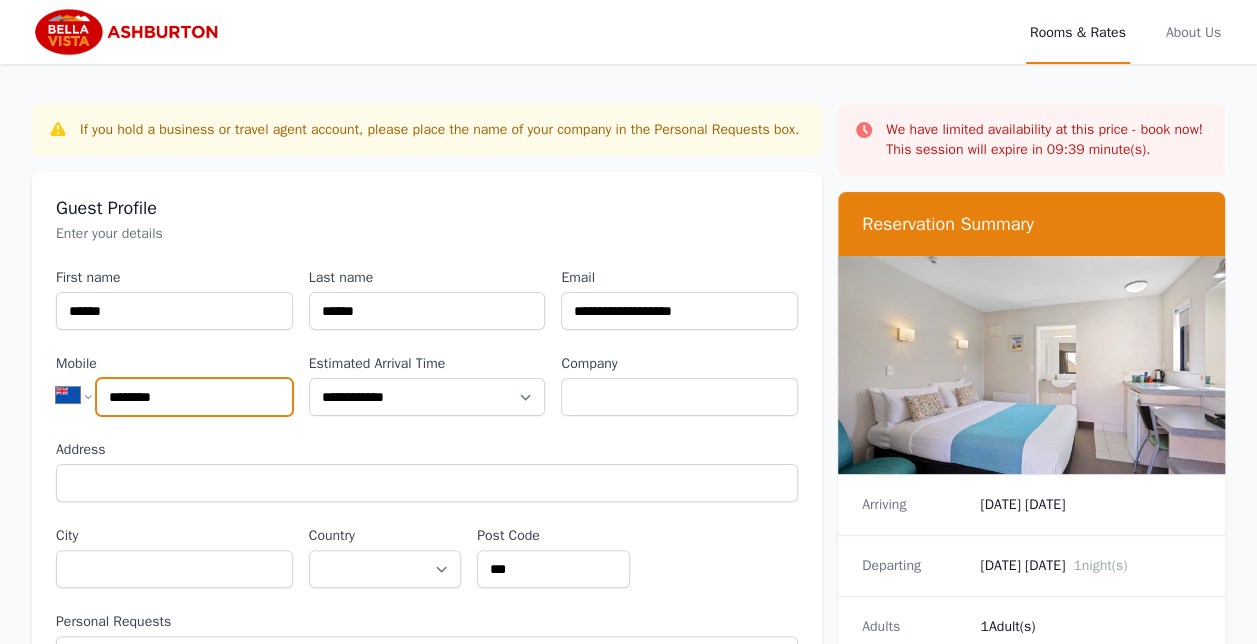 type on "********" 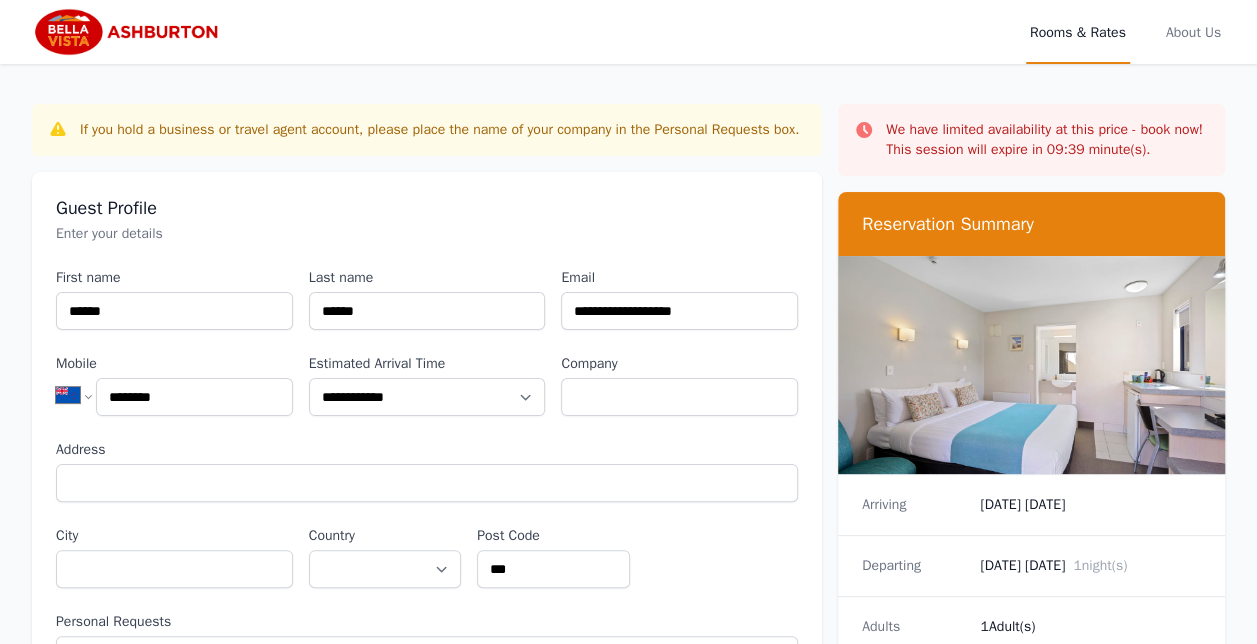 click on "Address" at bounding box center [427, 450] 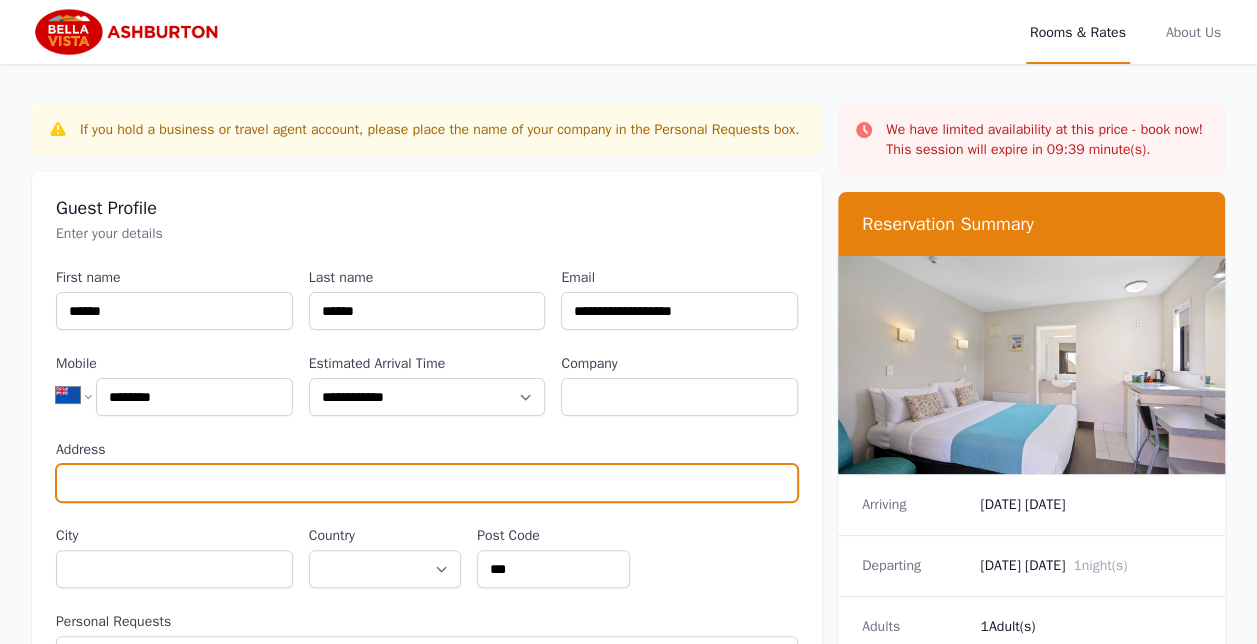 click on "Address" at bounding box center (427, 483) 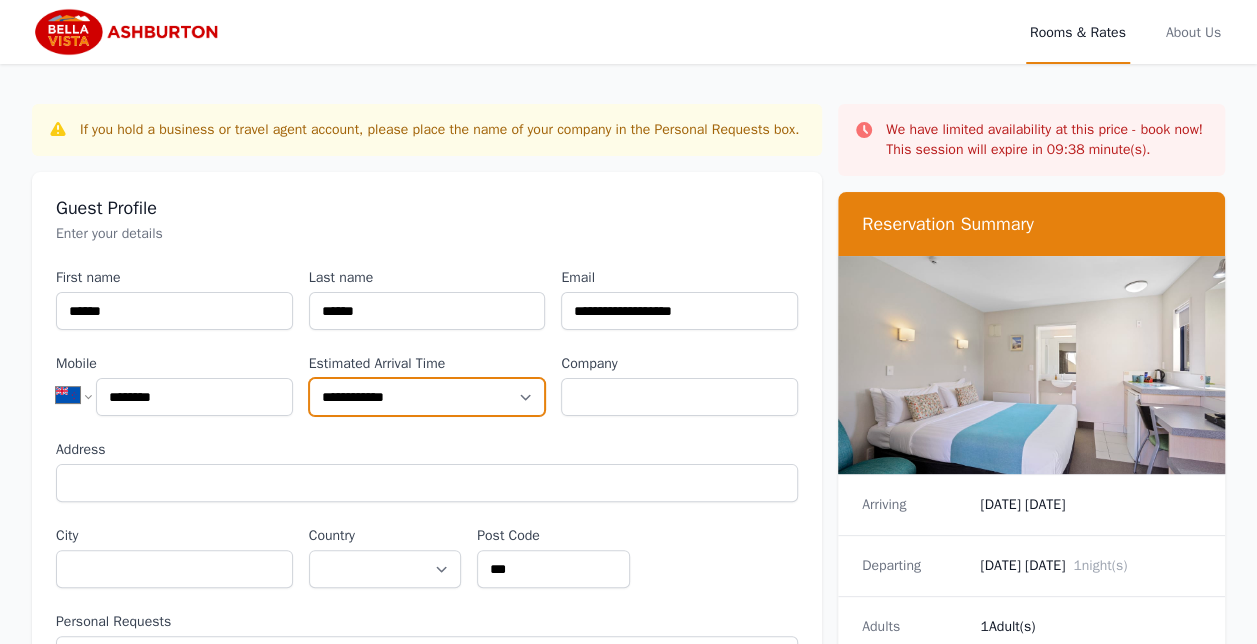 click on "**********" at bounding box center [427, 397] 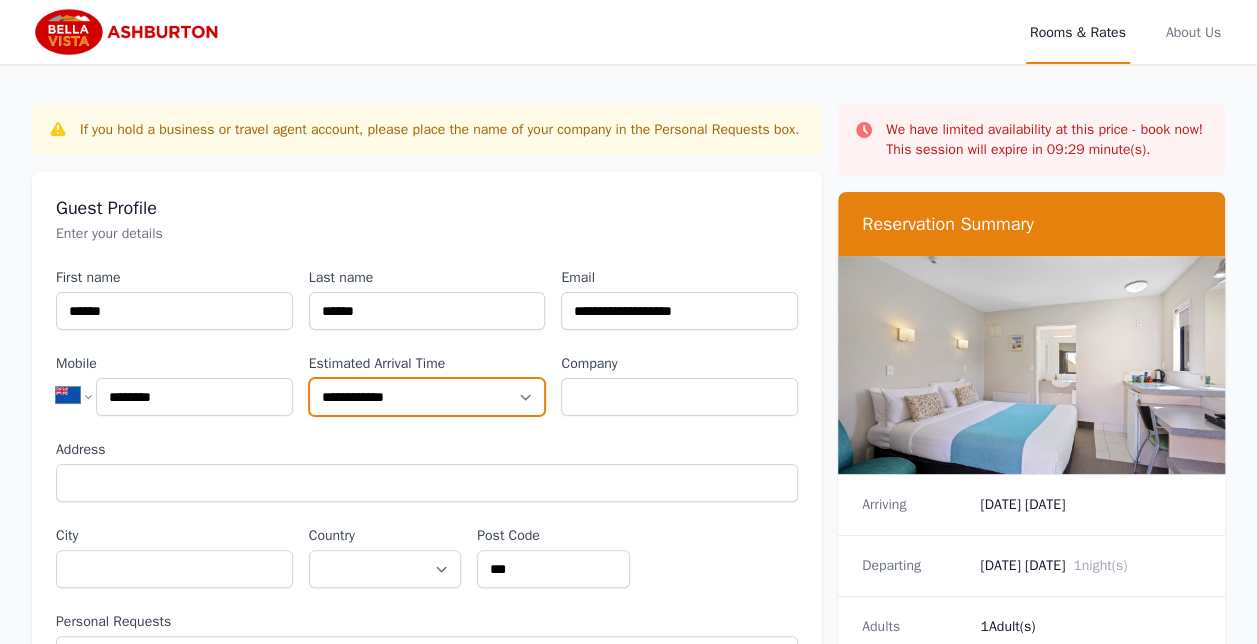 select on "**********" 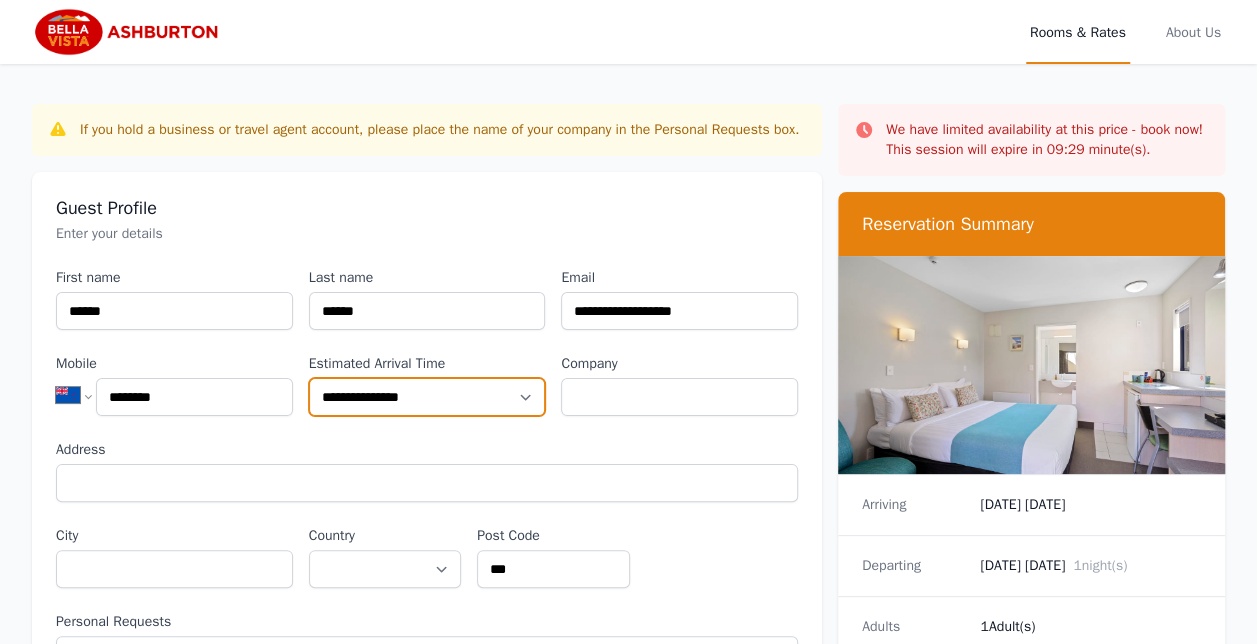 click on "**********" at bounding box center [427, 397] 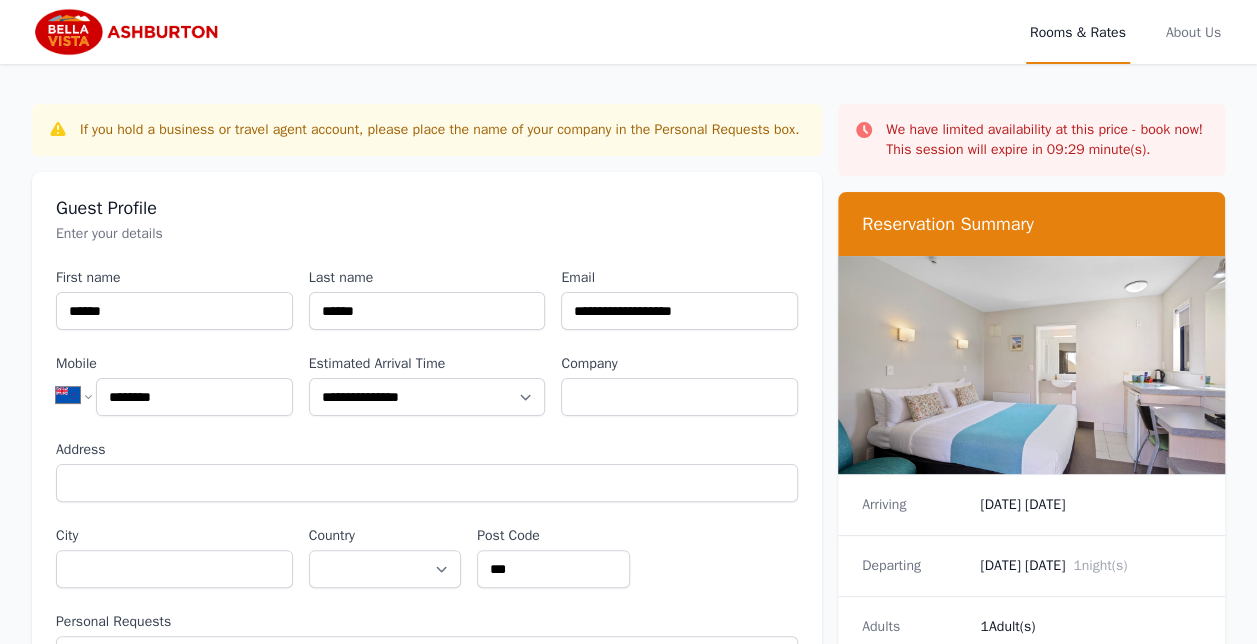 click on "Guest Profile" at bounding box center [427, 208] 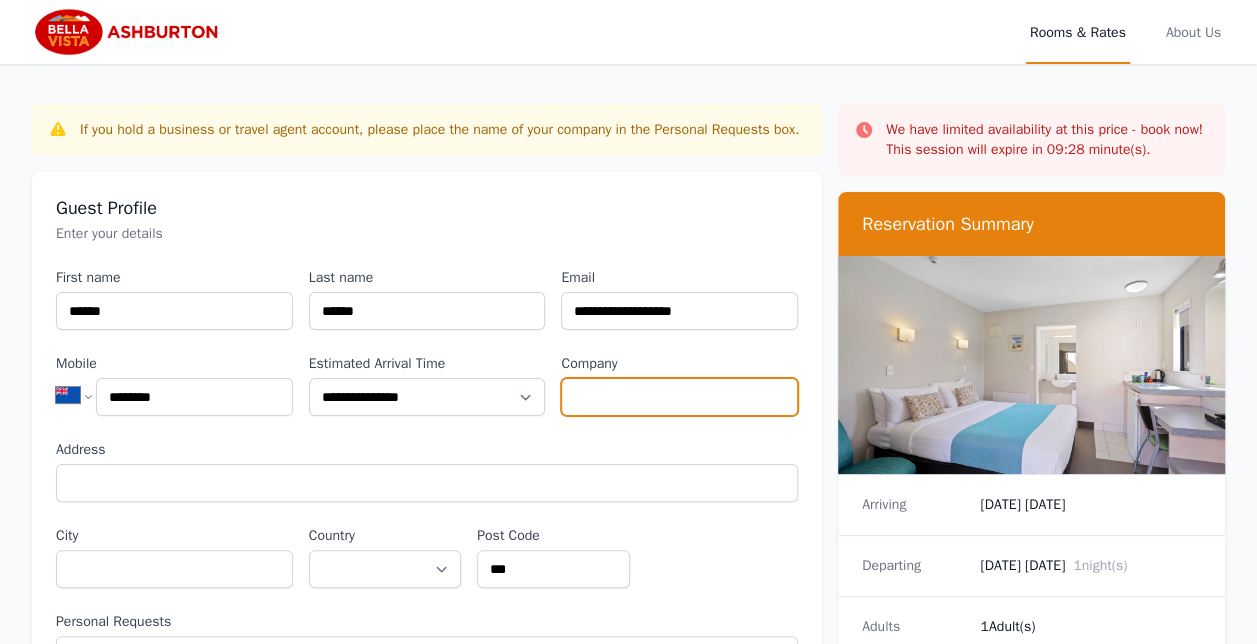 click on "Company" at bounding box center (679, 397) 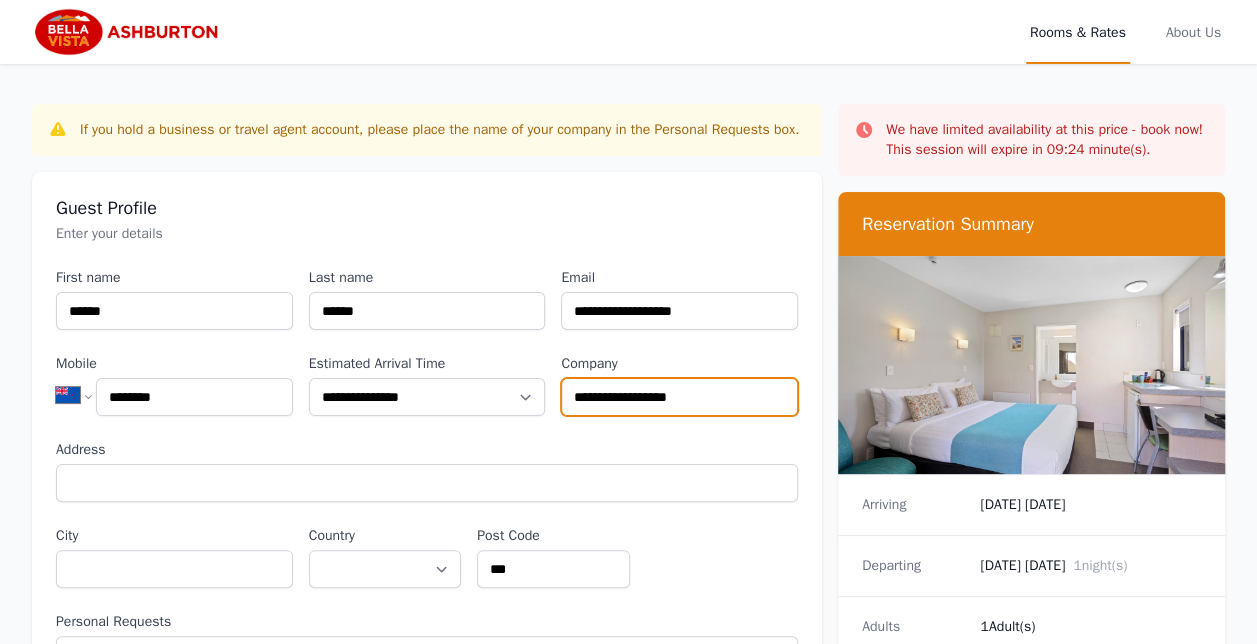 type on "**********" 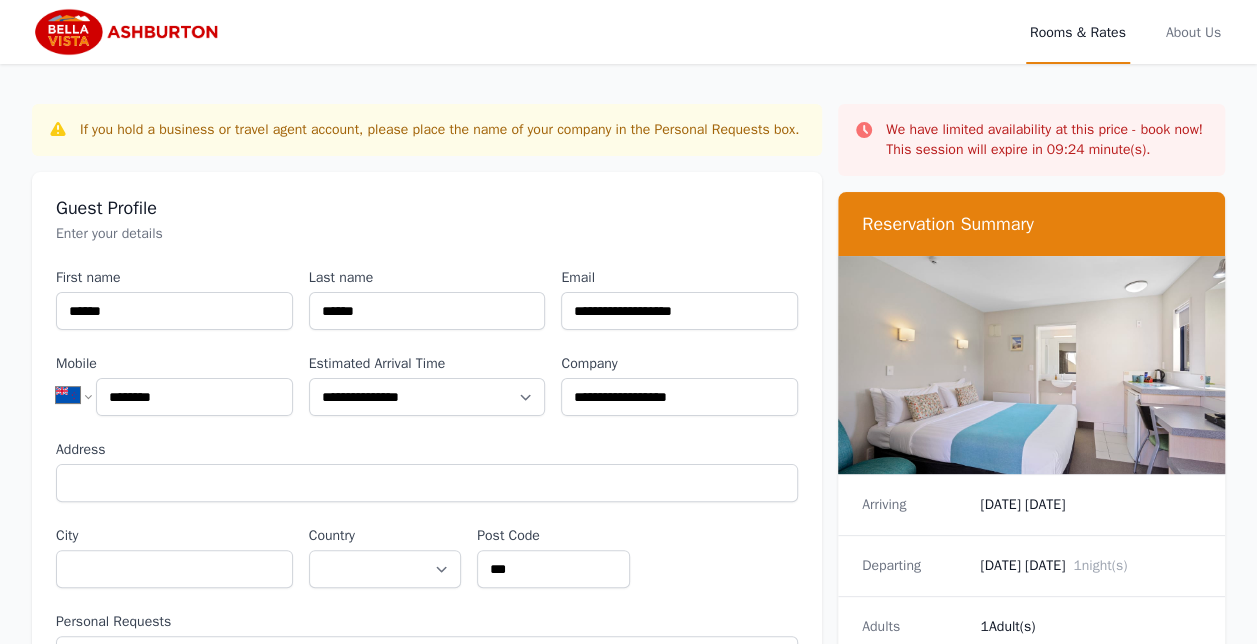 click on "**********" at bounding box center (427, 491) 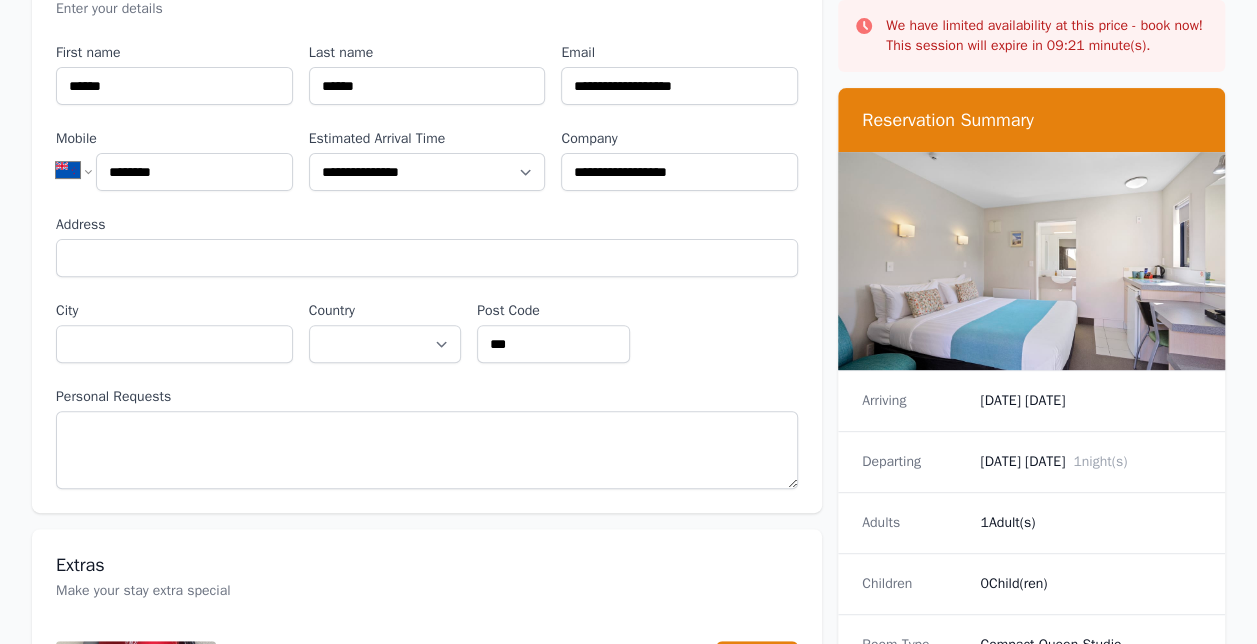scroll, scrollTop: 227, scrollLeft: 0, axis: vertical 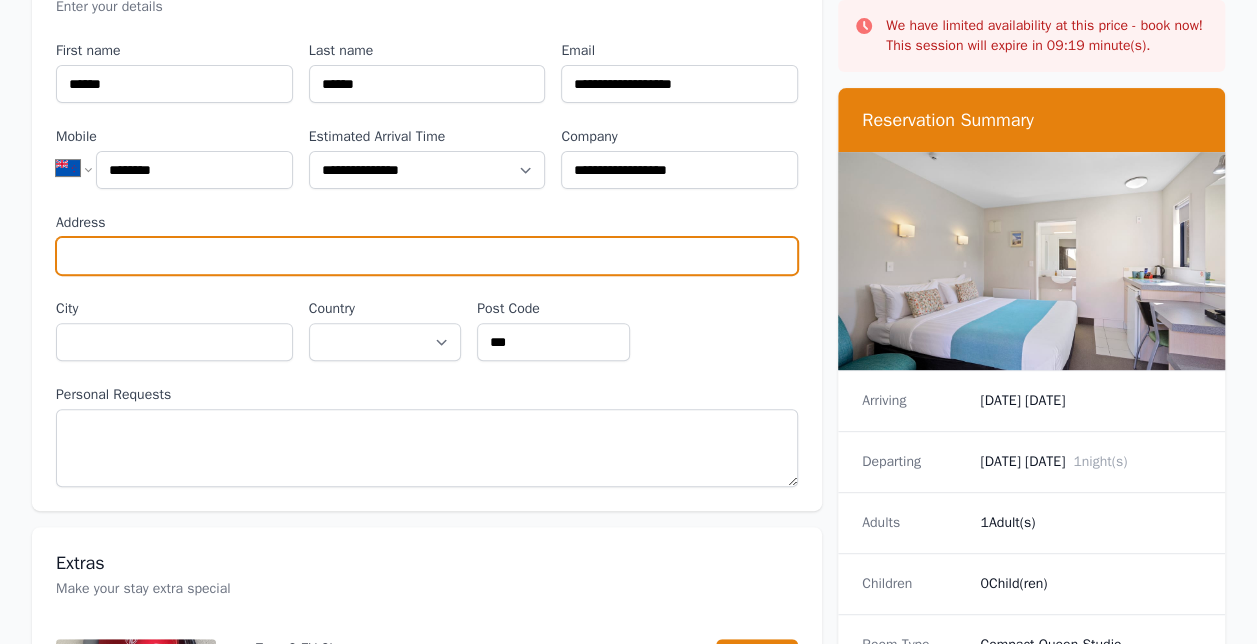 click on "Address" at bounding box center [427, 256] 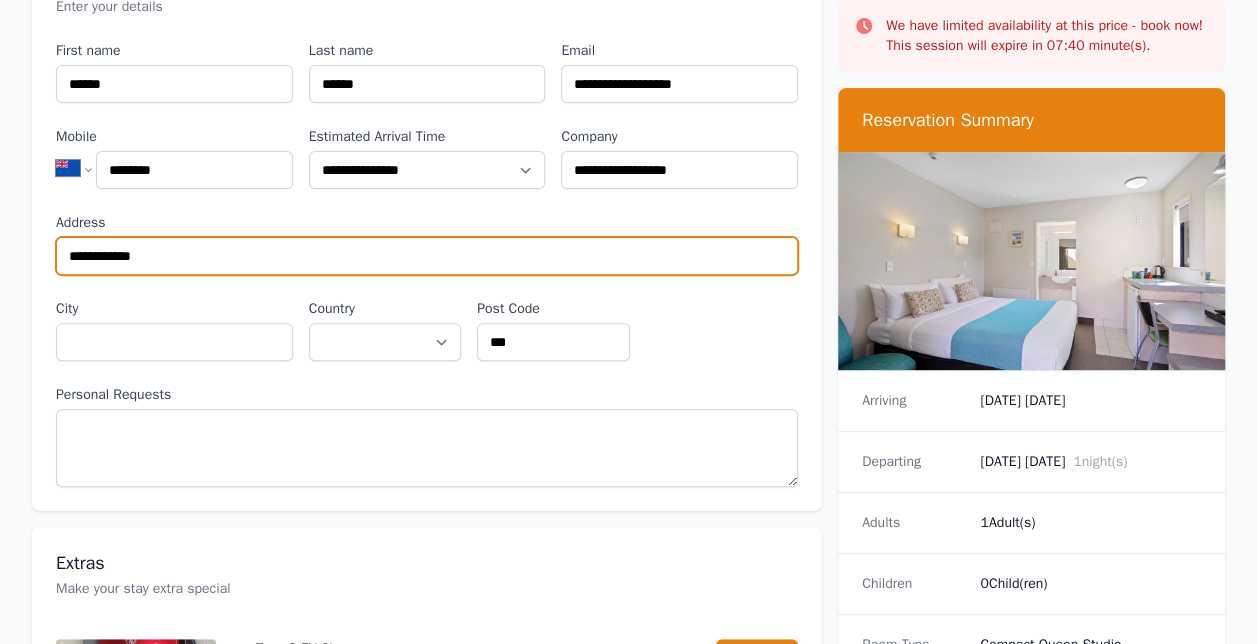 type on "**********" 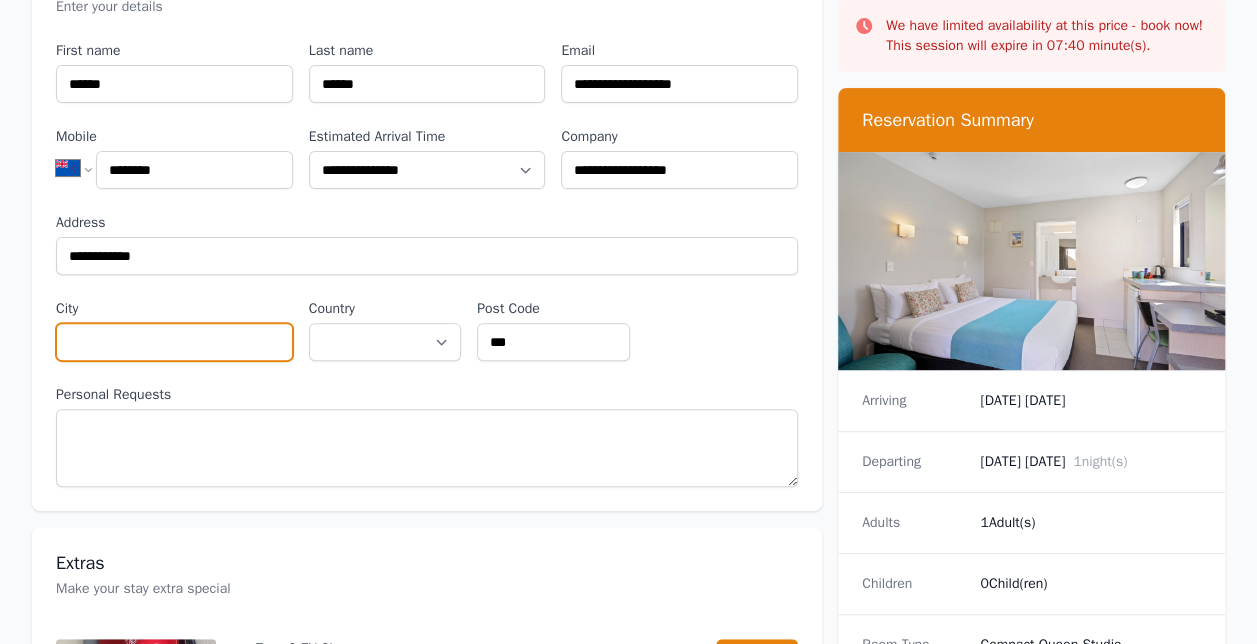 click on "City" at bounding box center (174, 342) 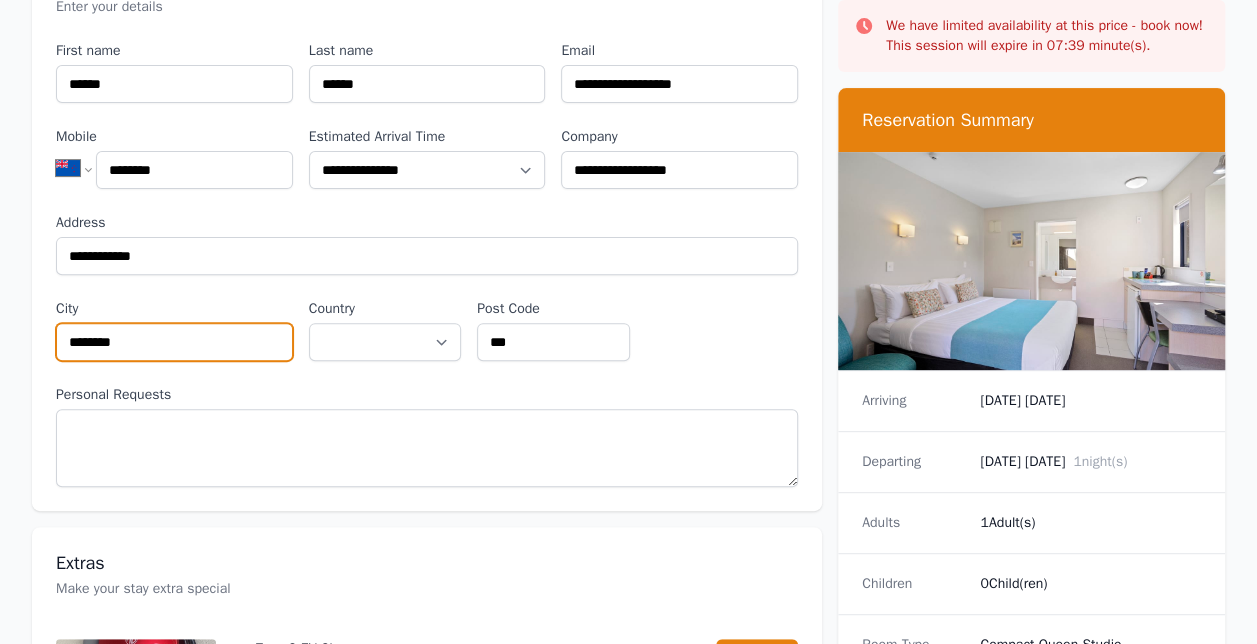 type on "********" 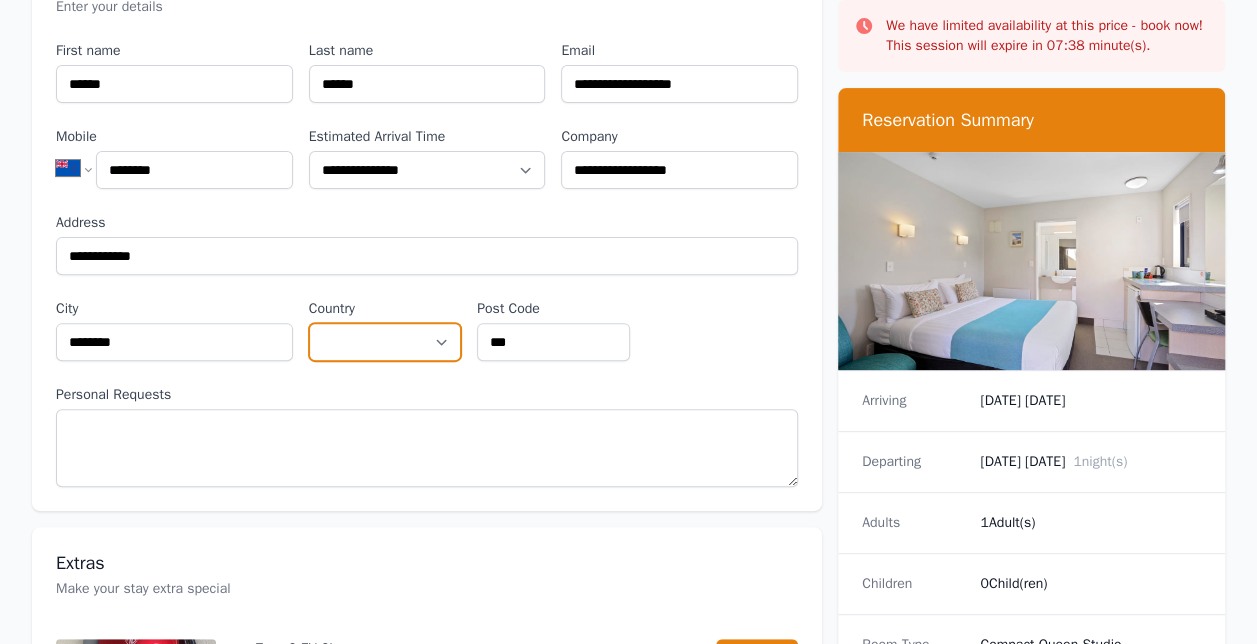 select on "**********" 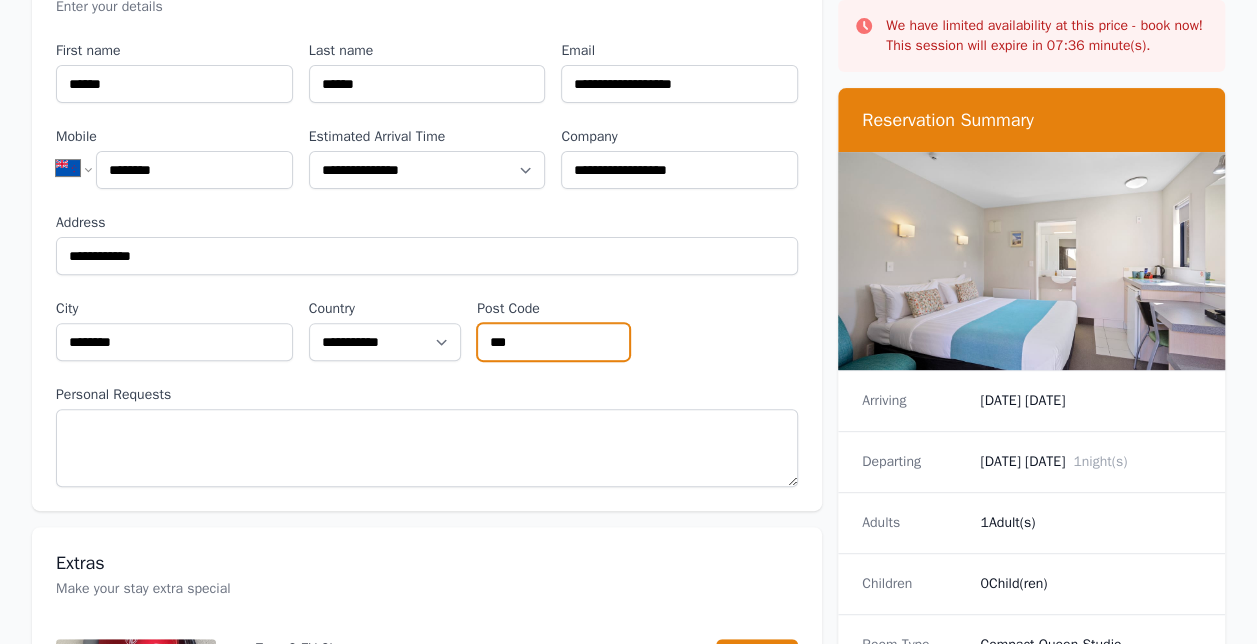 click on "***" at bounding box center [553, 342] 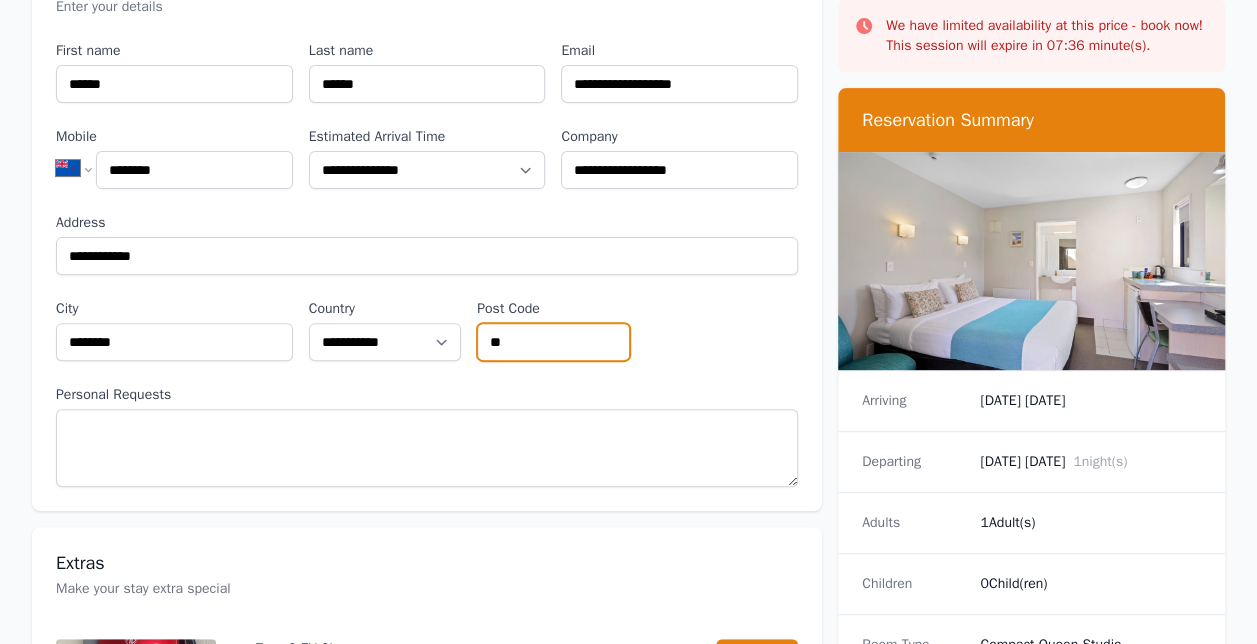 type on "*" 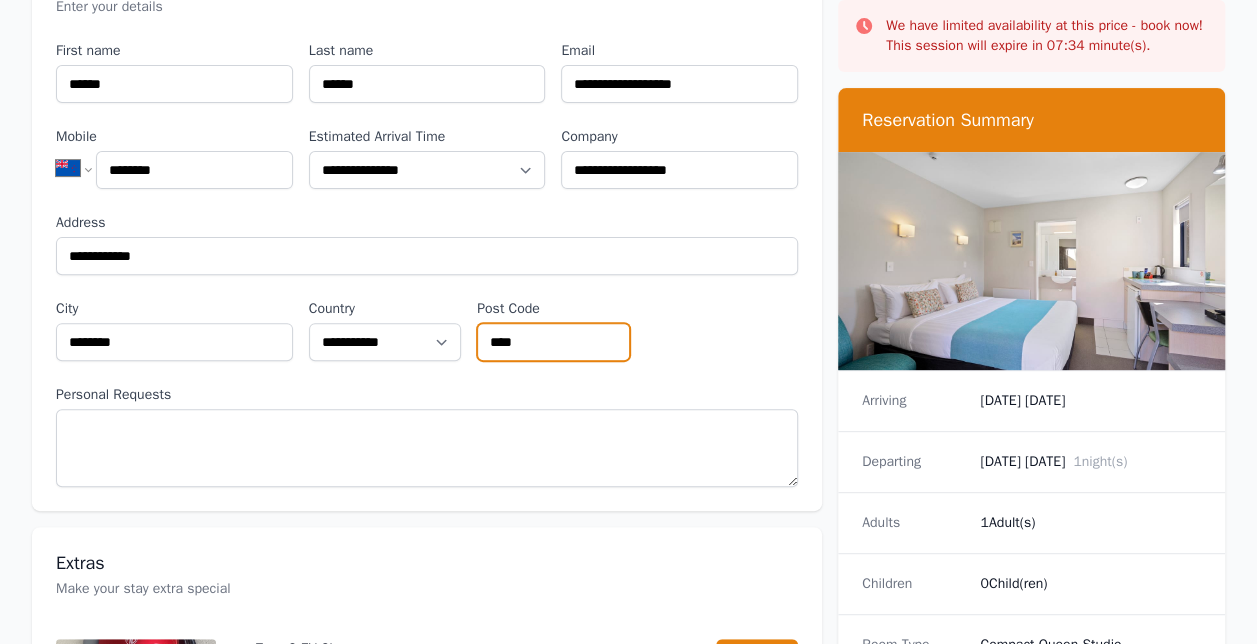 type on "****" 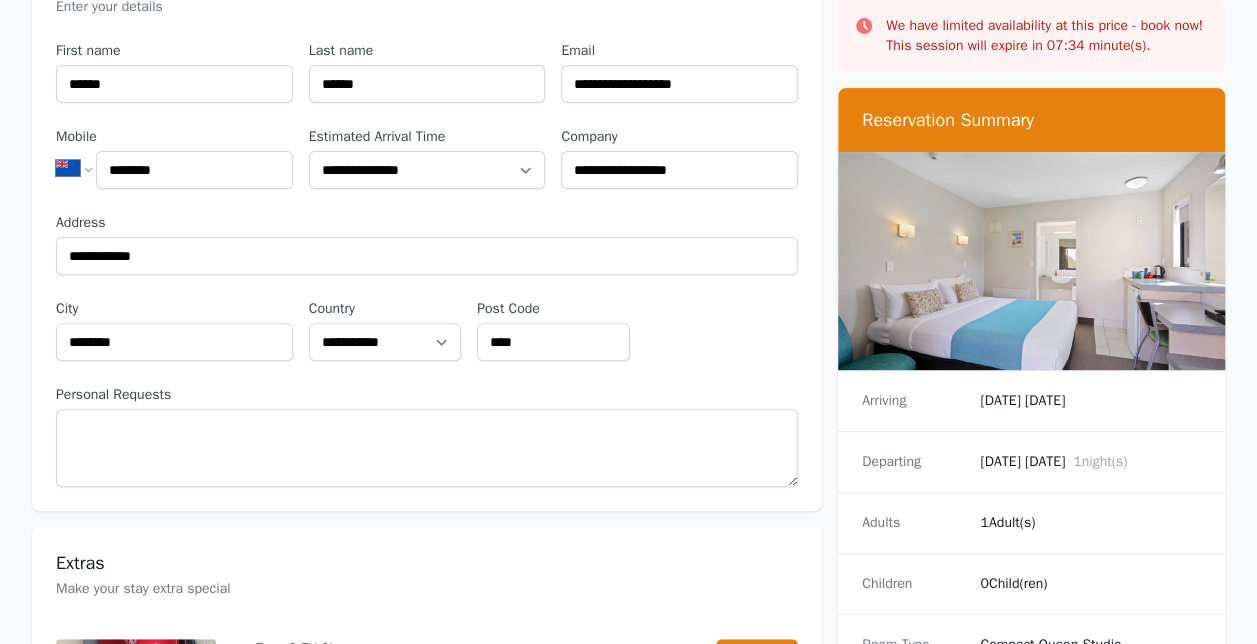 click on "**********" at bounding box center [427, 264] 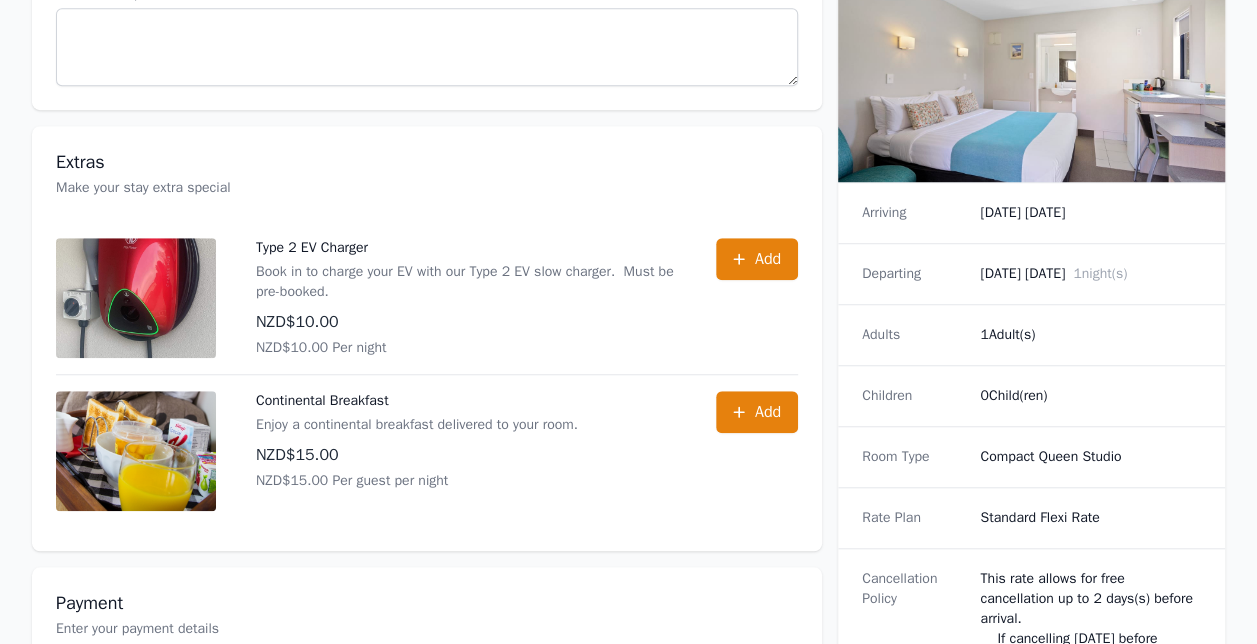 scroll, scrollTop: 641, scrollLeft: 0, axis: vertical 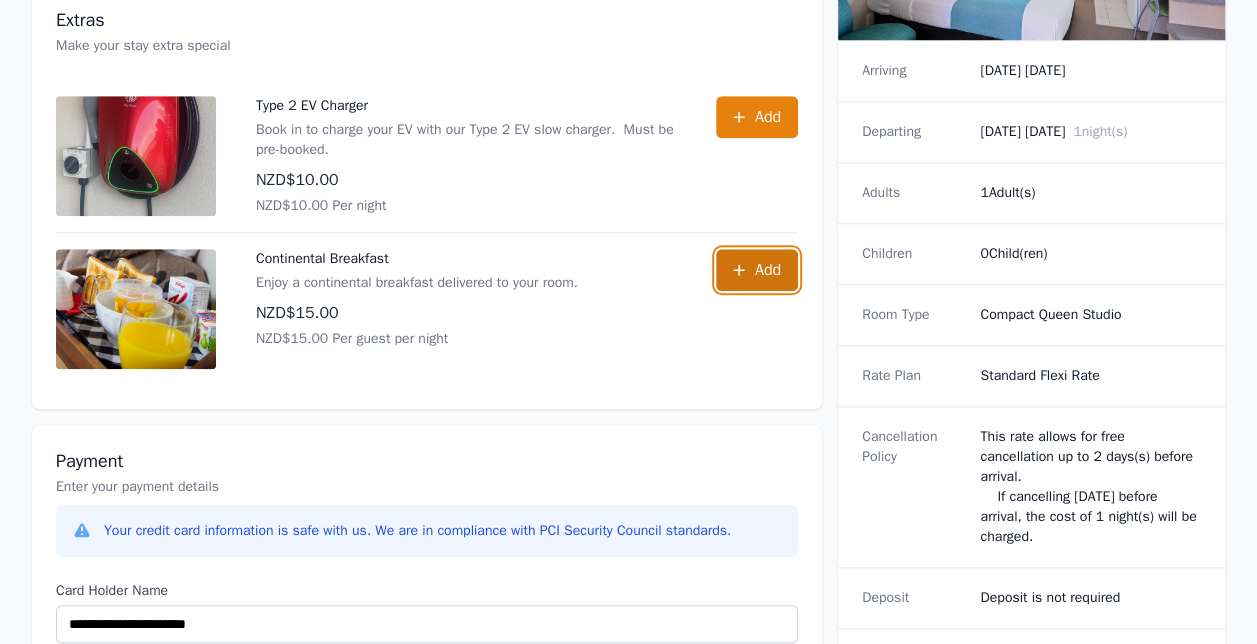 click on "Add" at bounding box center [768, 270] 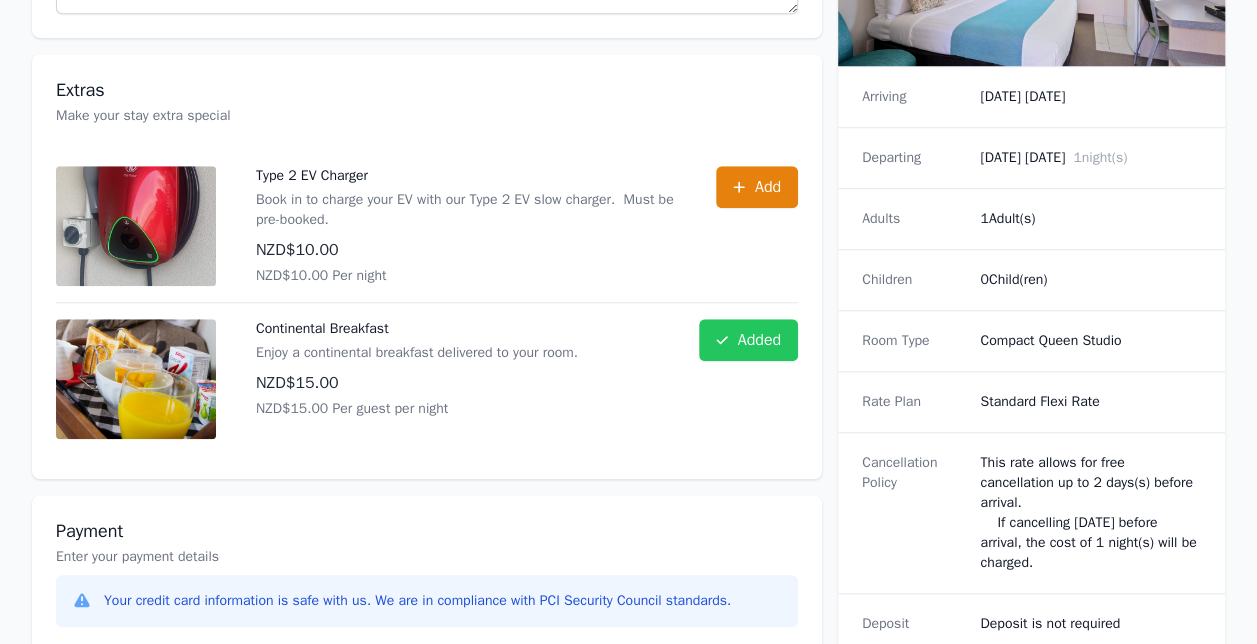 scroll, scrollTop: 694, scrollLeft: 0, axis: vertical 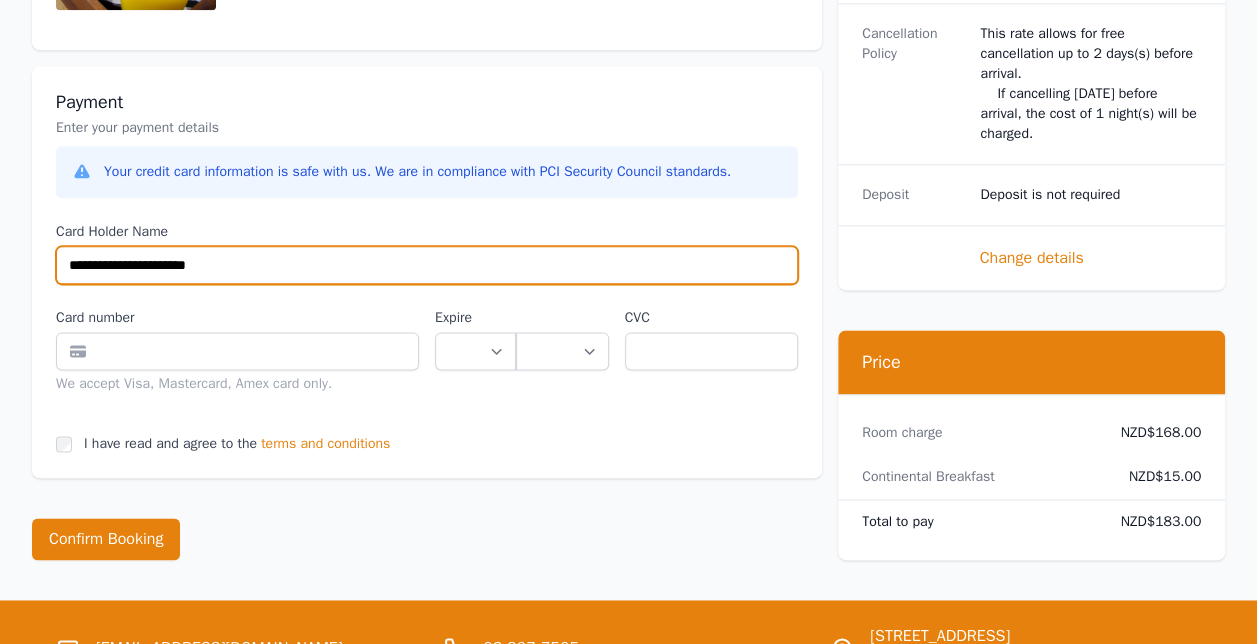click on "**********" at bounding box center (427, 265) 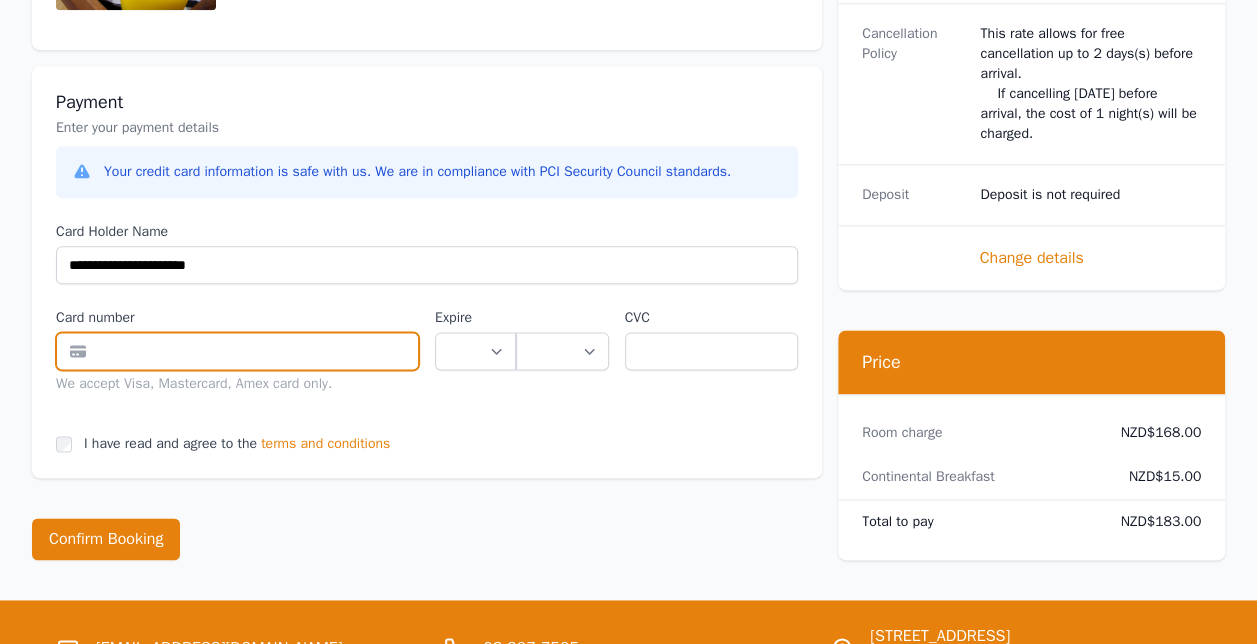 click at bounding box center (237, 351) 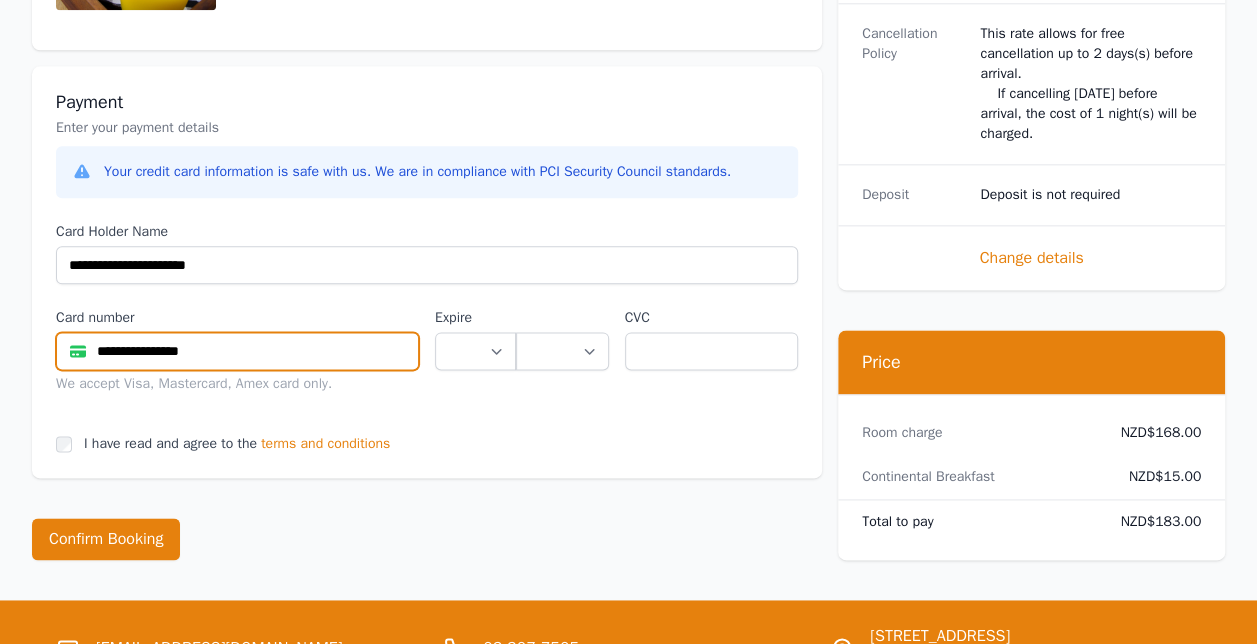 type on "**********" 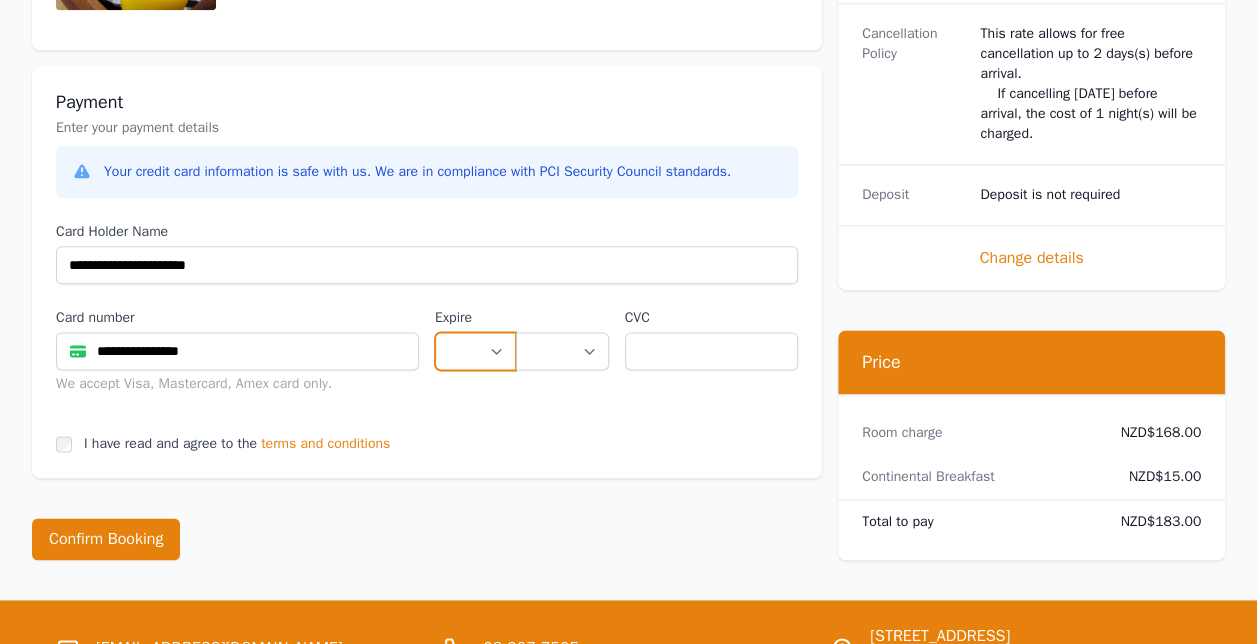 click on "** ** ** ** ** ** ** ** ** ** ** **" at bounding box center (475, 351) 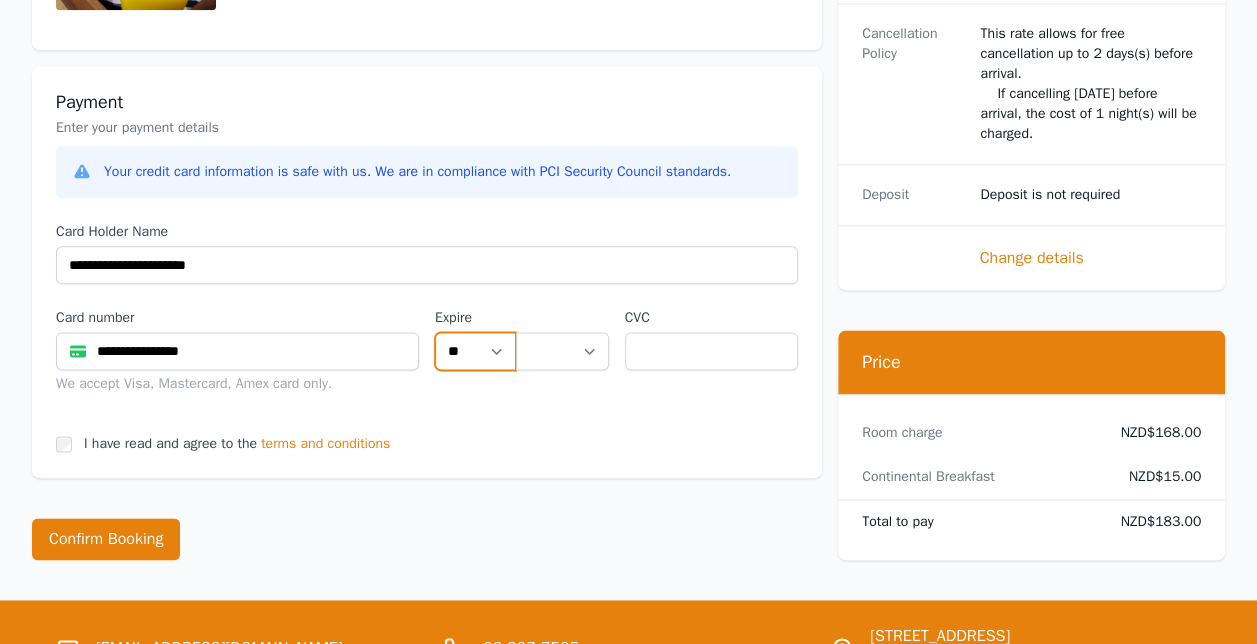 click on "** ** ** ** ** ** ** ** ** ** ** **" at bounding box center [475, 351] 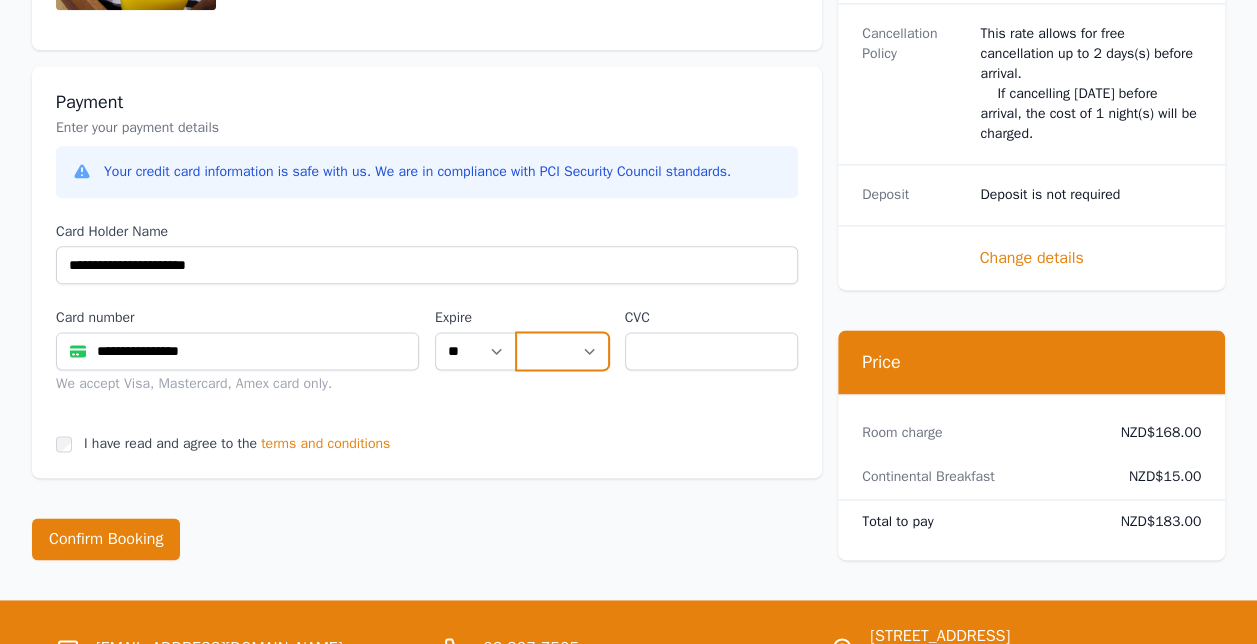 click on "**** **** **** **** **** **** **** **** ****" at bounding box center [562, 351] 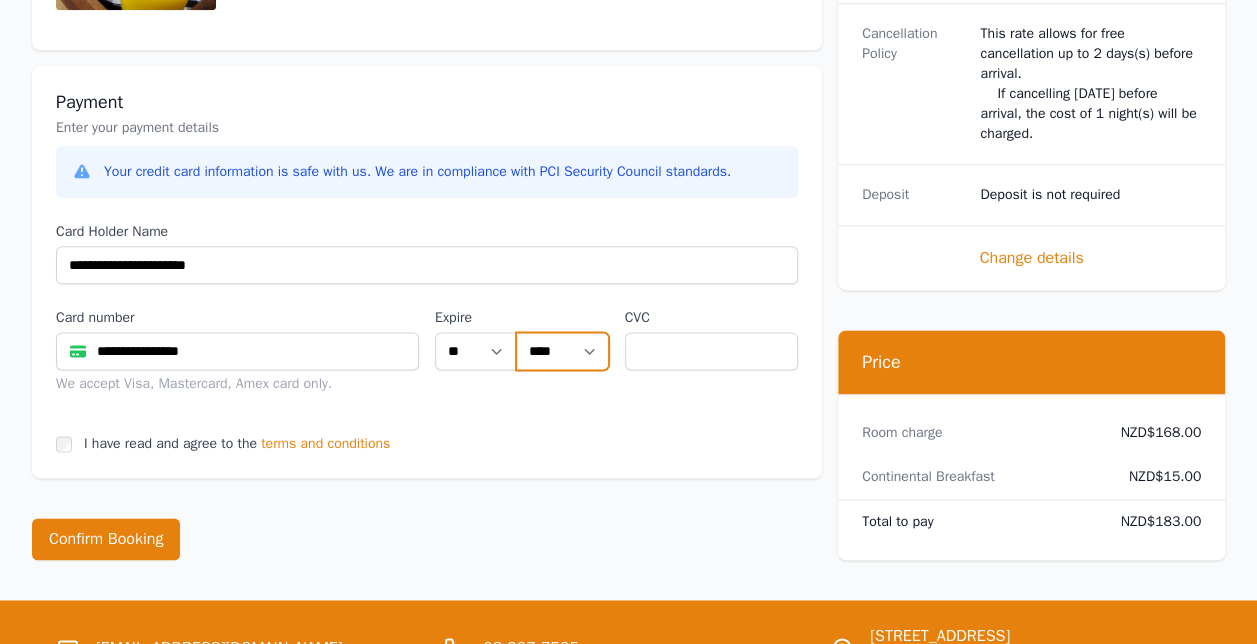 click on "**** **** **** **** **** **** **** **** ****" at bounding box center [562, 351] 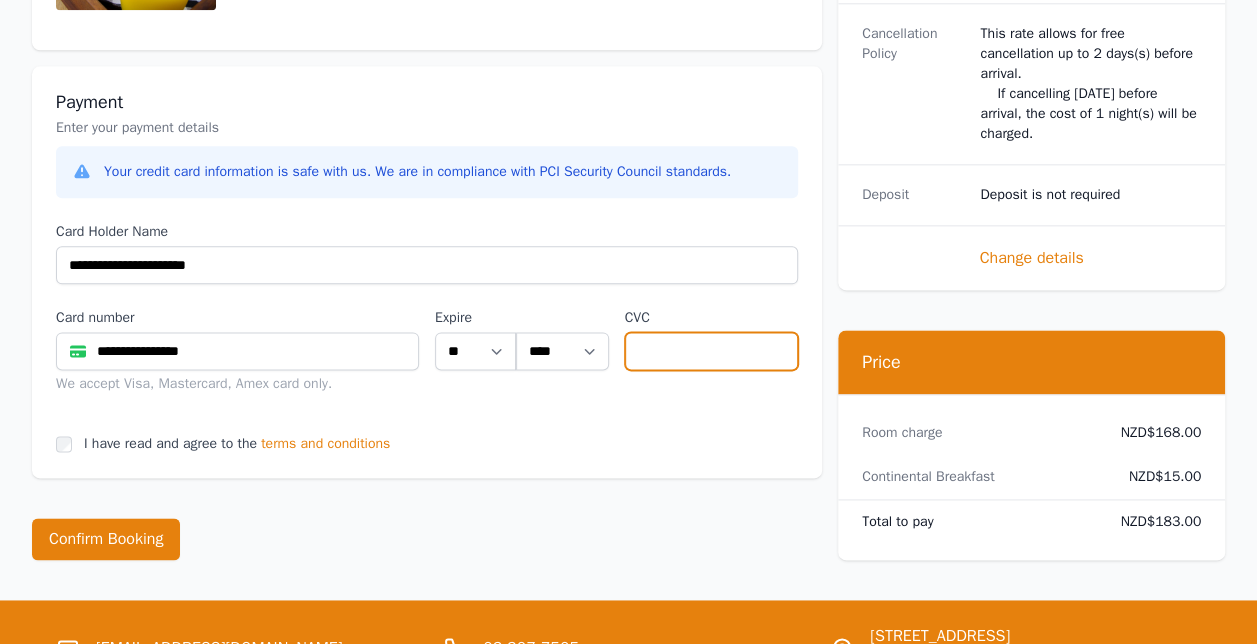 click at bounding box center (712, 351) 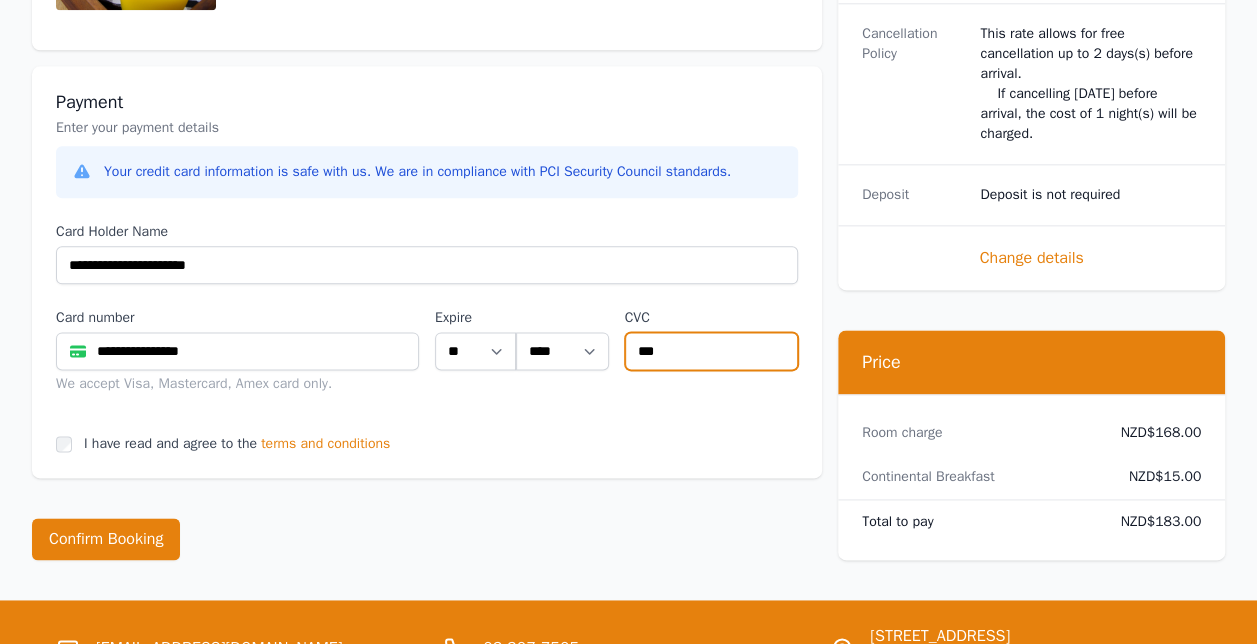 type on "***" 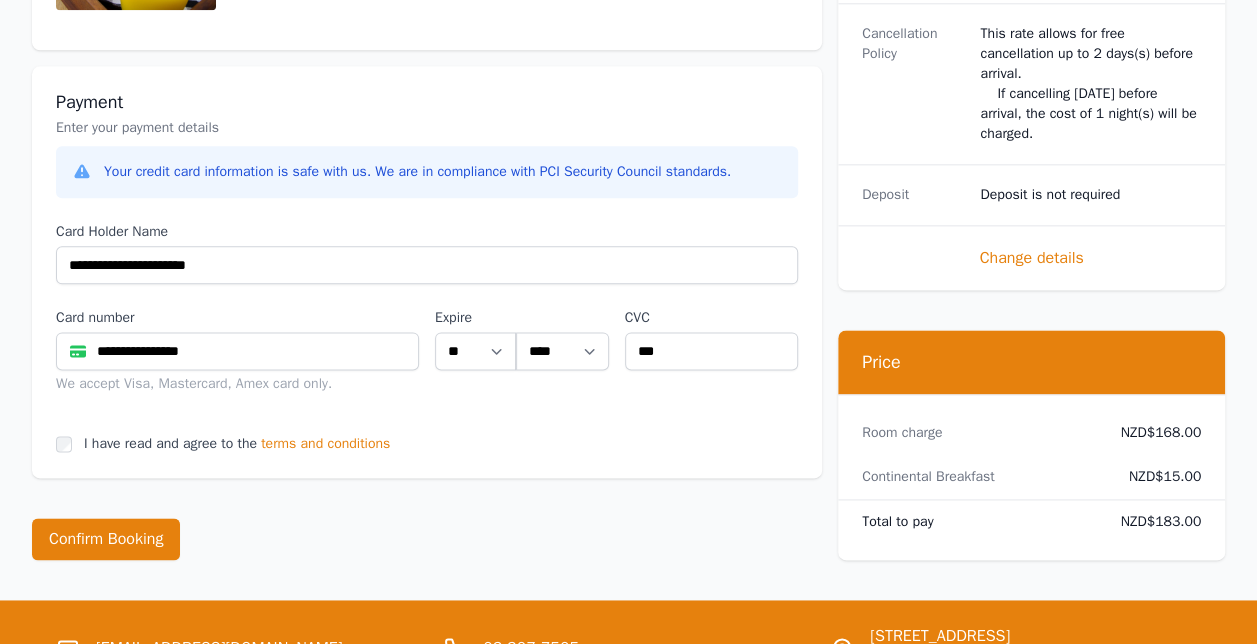 click on "**********" at bounding box center (427, 272) 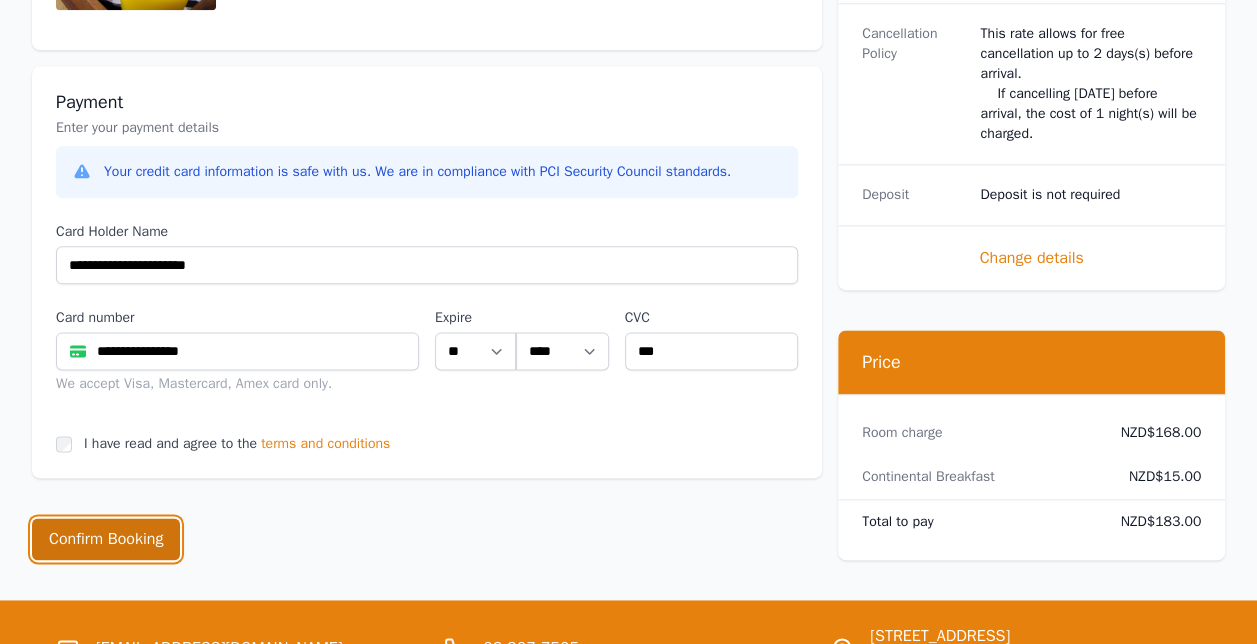 click on "Confirm Booking" at bounding box center (106, 539) 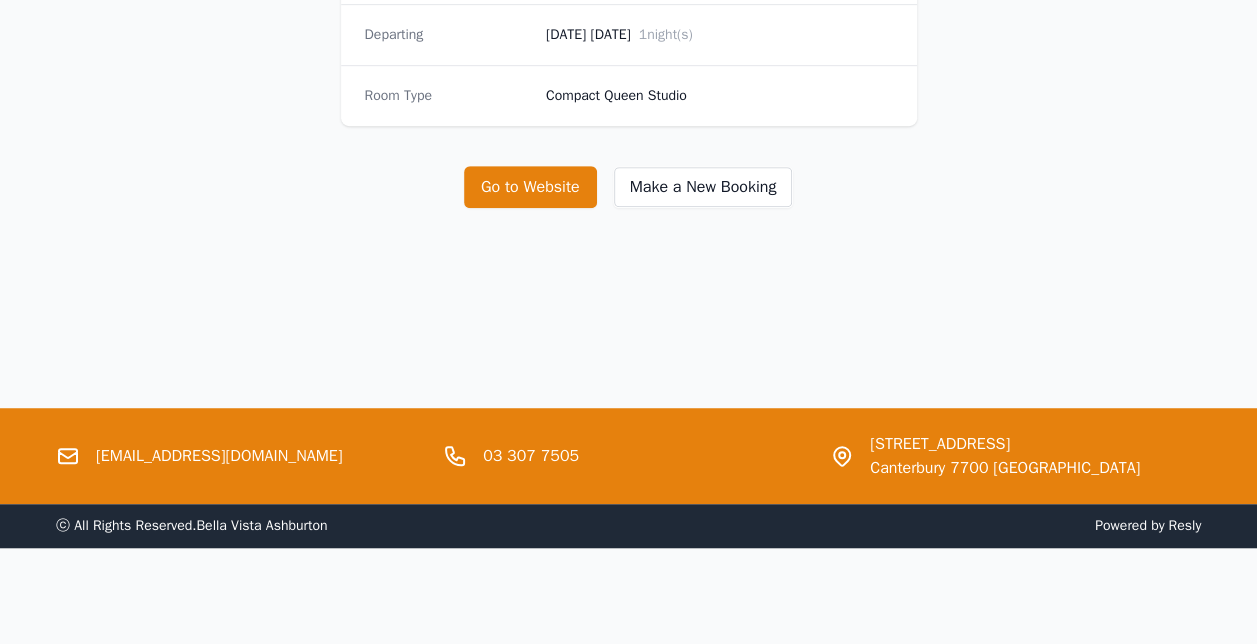 scroll, scrollTop: 0, scrollLeft: 0, axis: both 